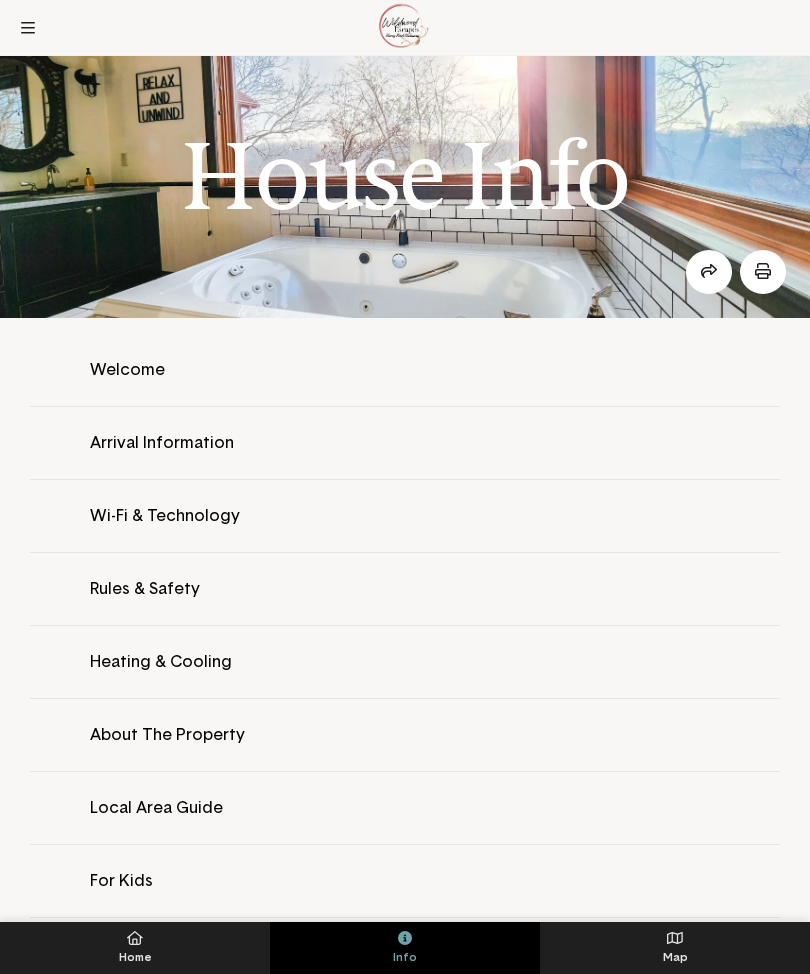 scroll, scrollTop: 58, scrollLeft: 0, axis: vertical 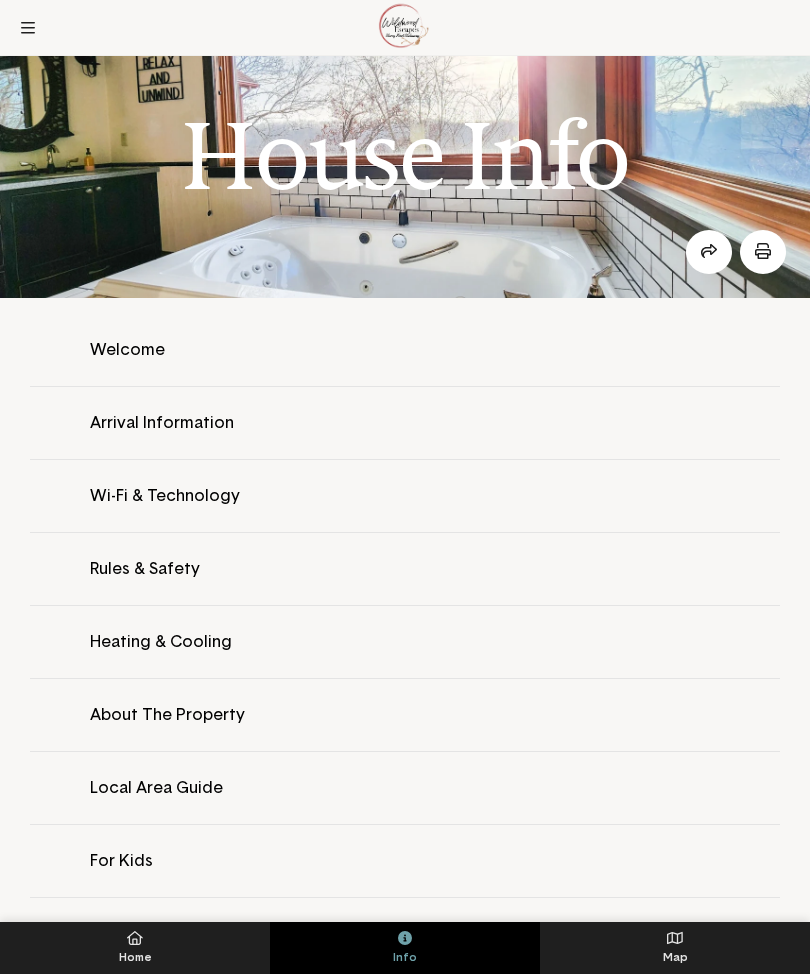 click 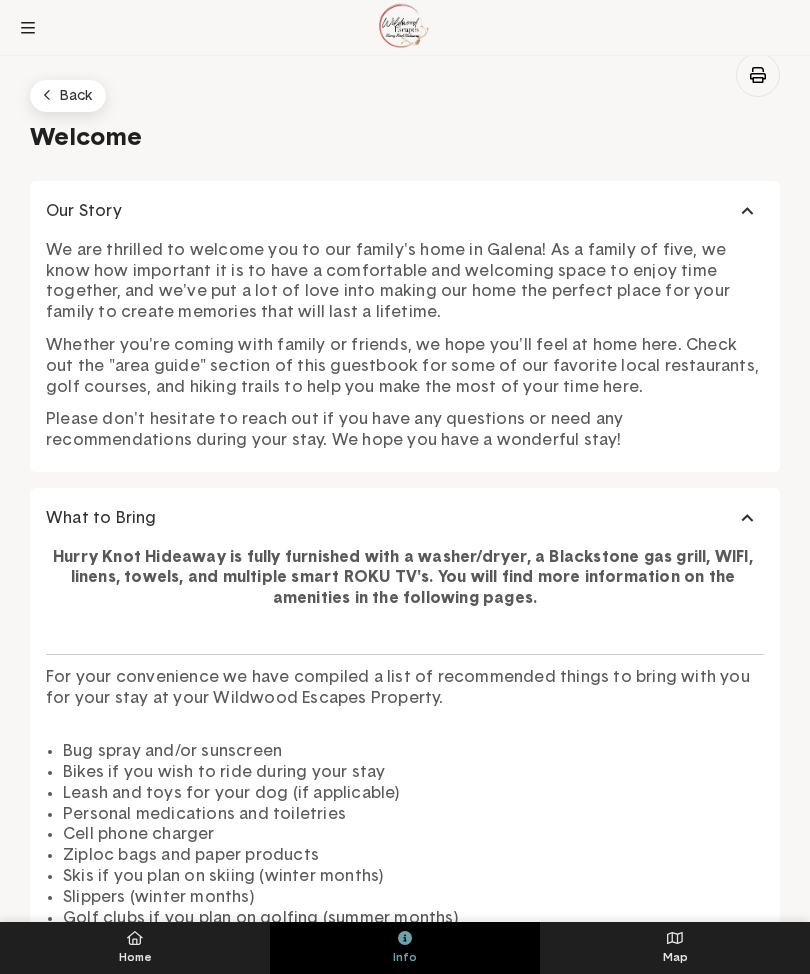 scroll, scrollTop: 0, scrollLeft: 0, axis: both 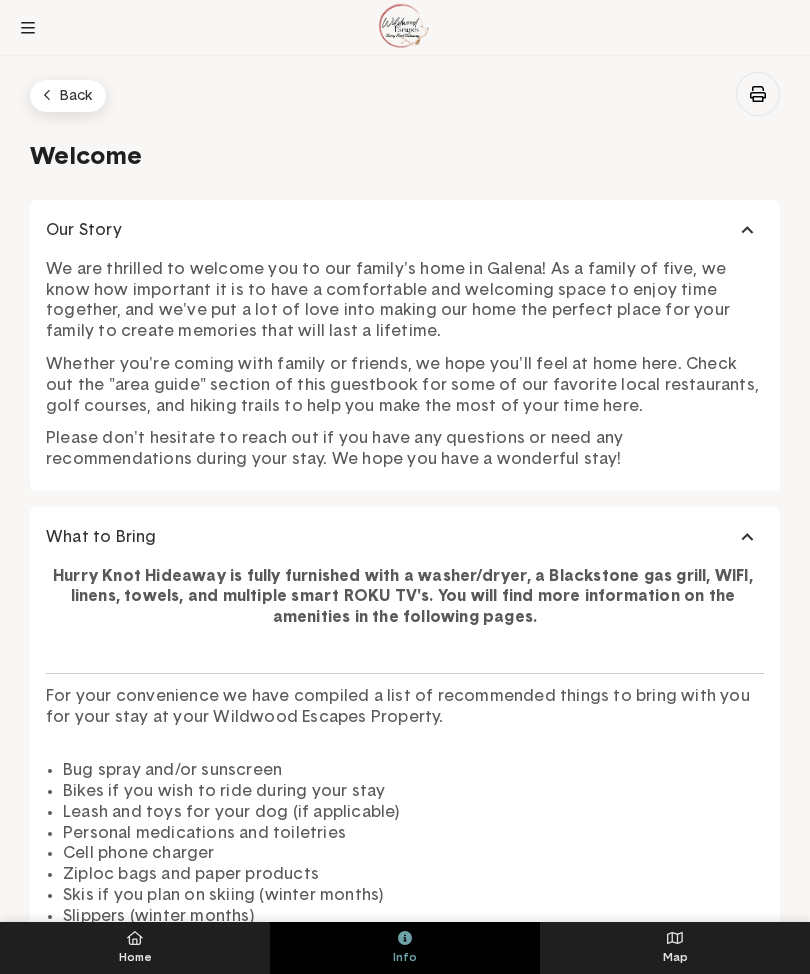 click on "Back" 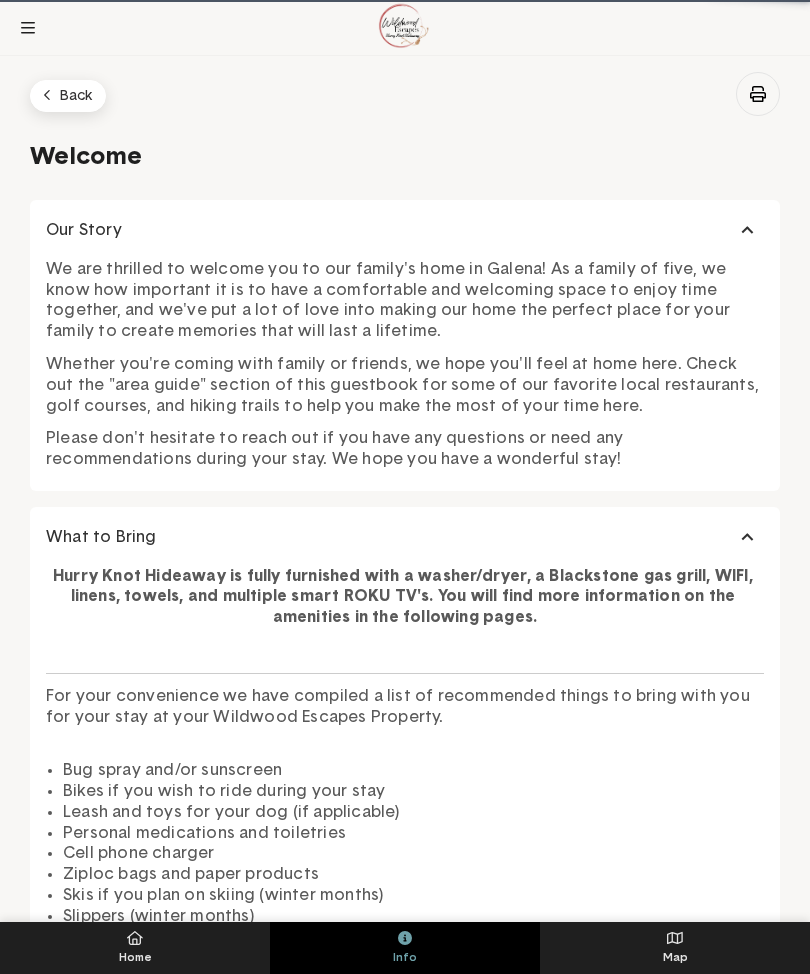 click 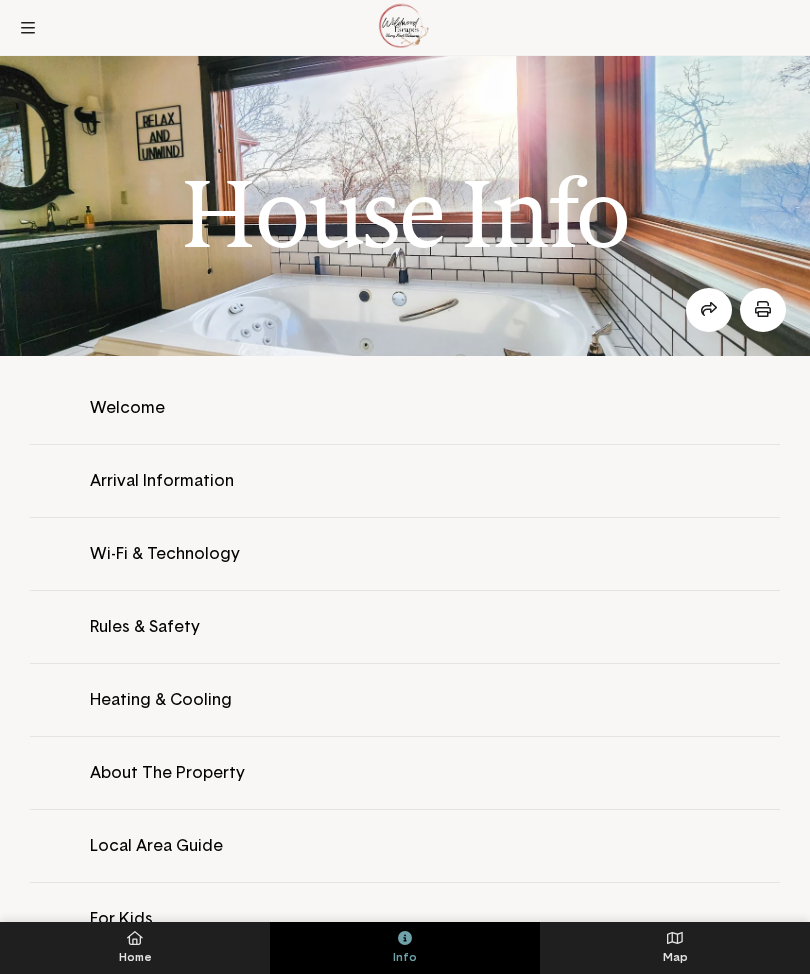 click 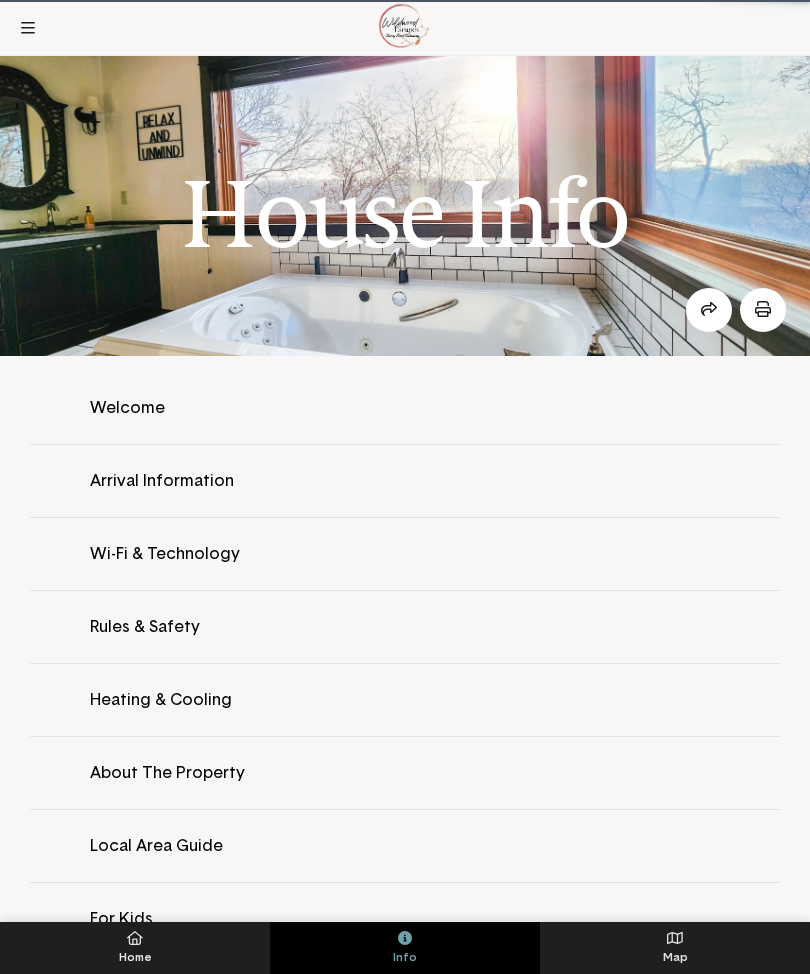 click 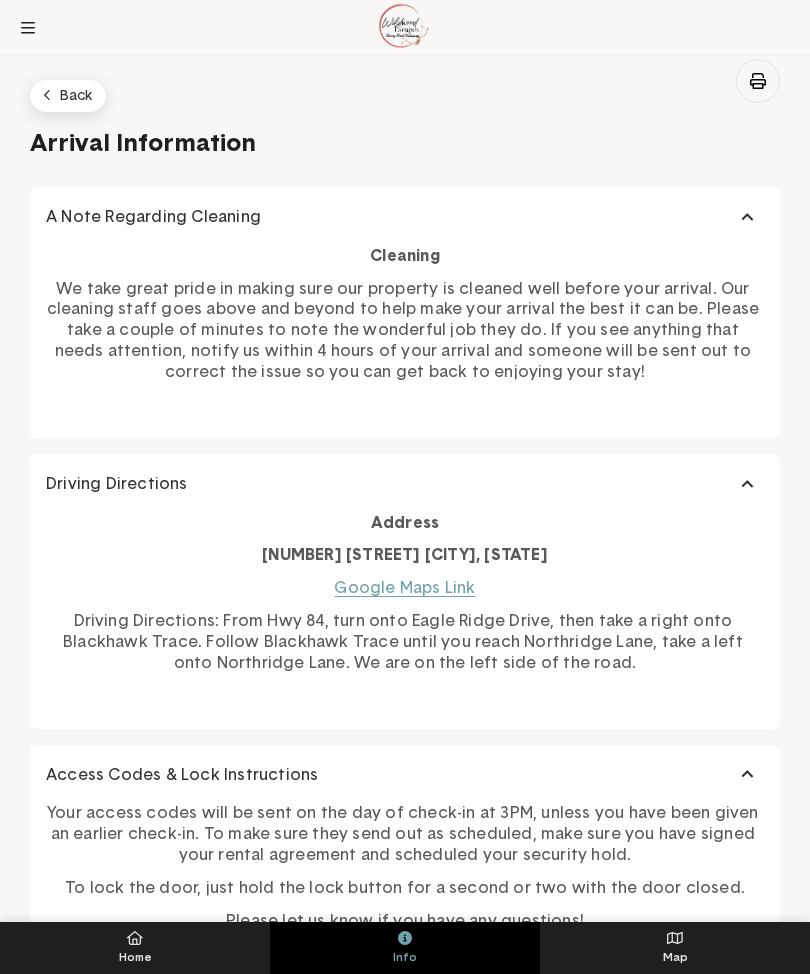 scroll, scrollTop: 0, scrollLeft: 0, axis: both 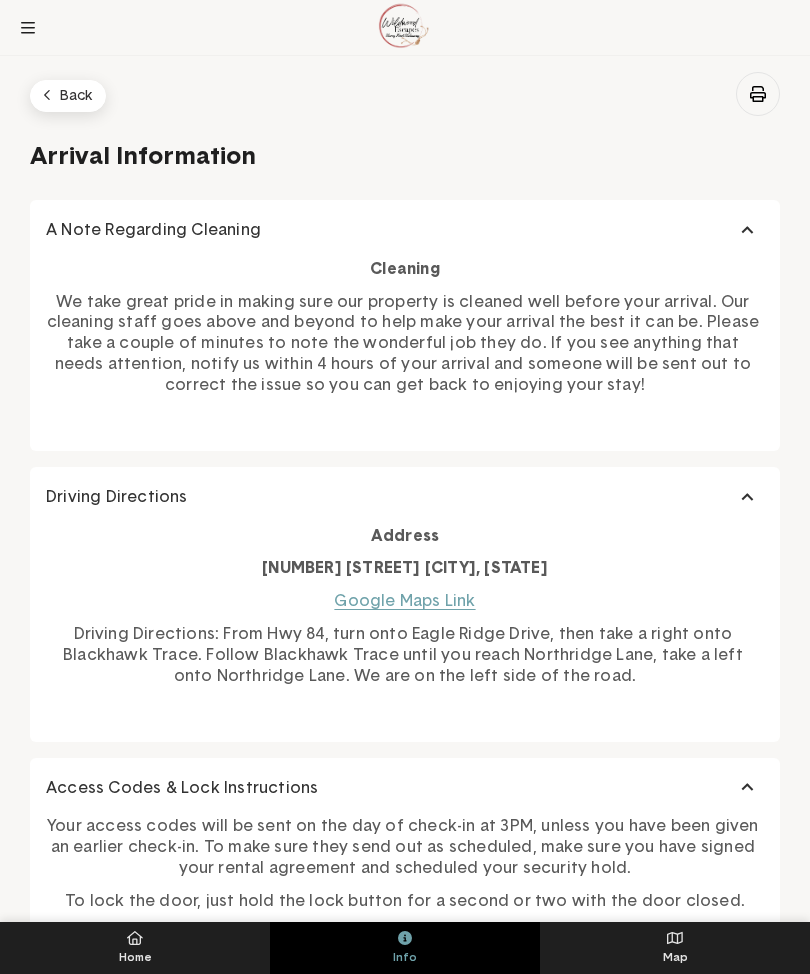 click on "Back" 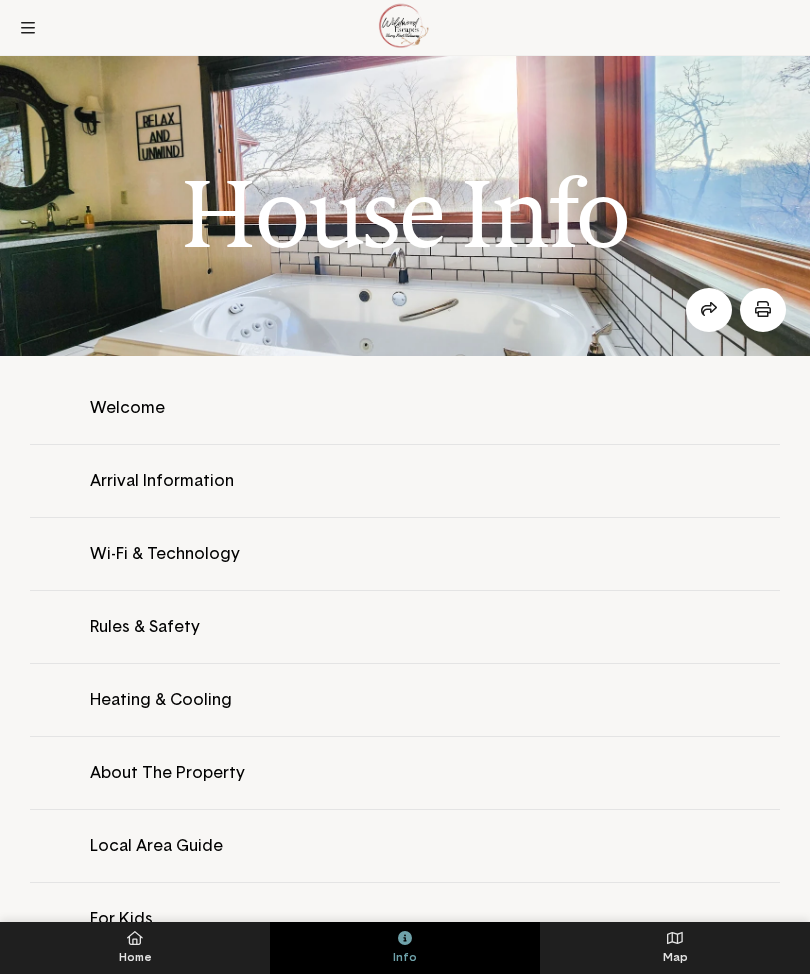 click 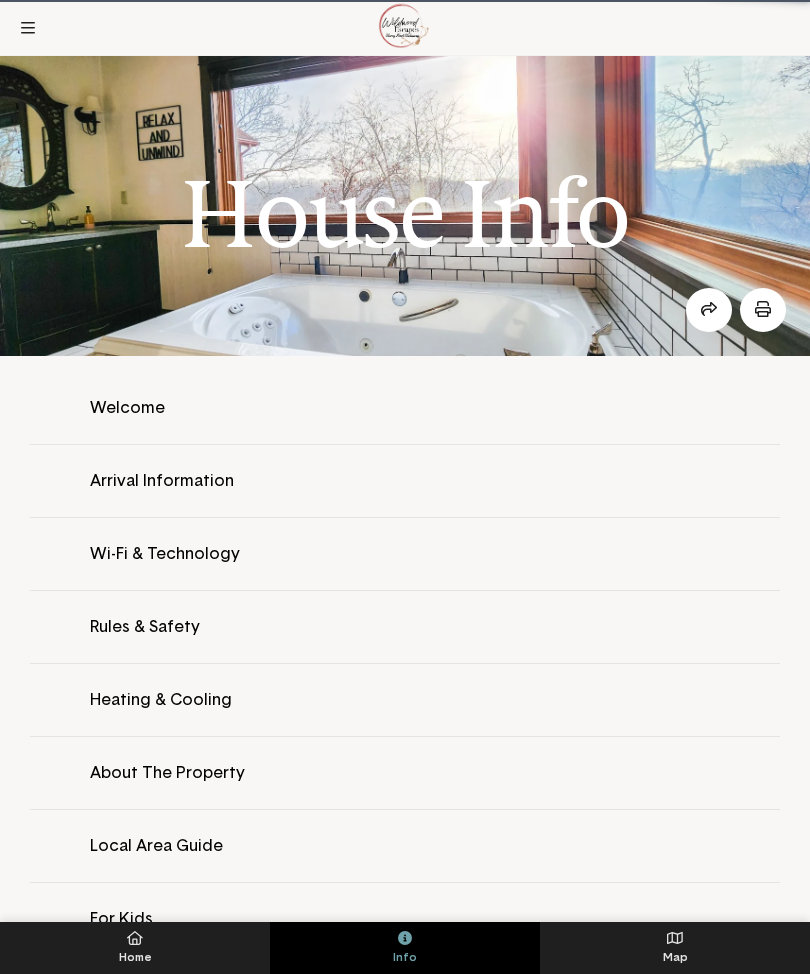 click 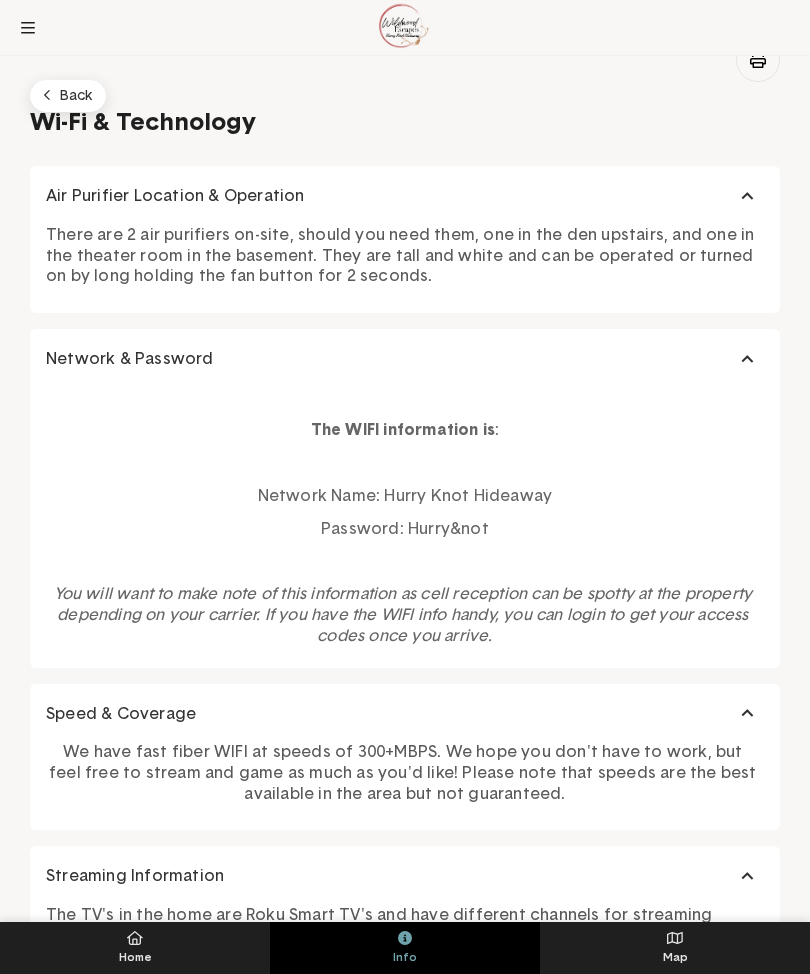 scroll, scrollTop: 0, scrollLeft: 0, axis: both 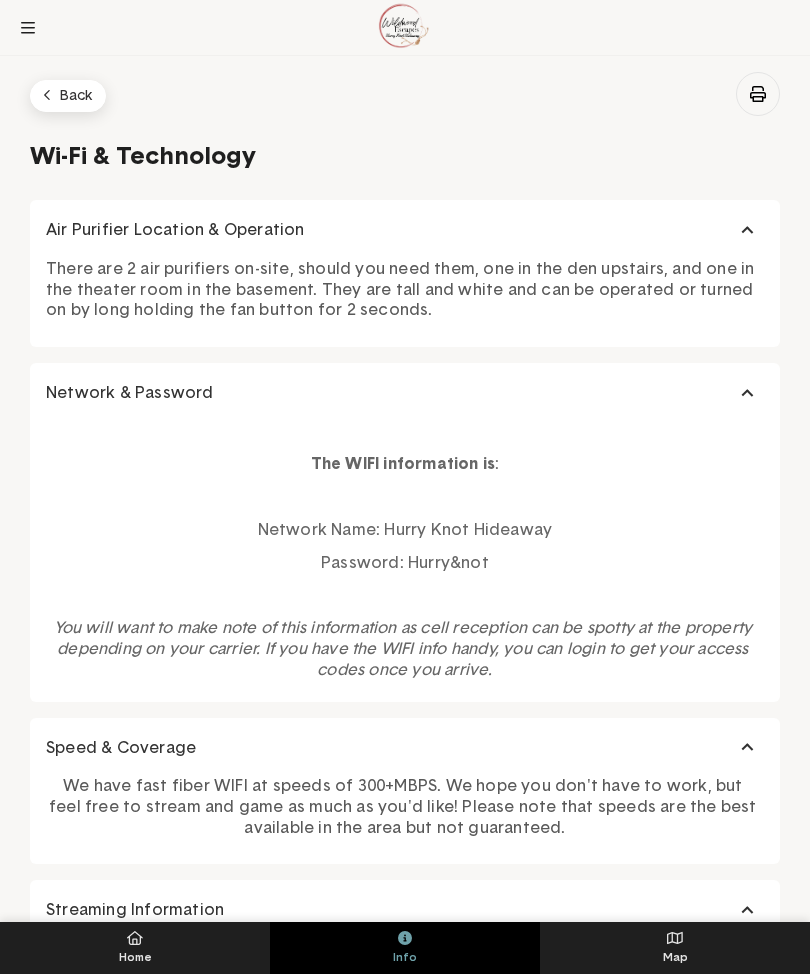 click on "Back" 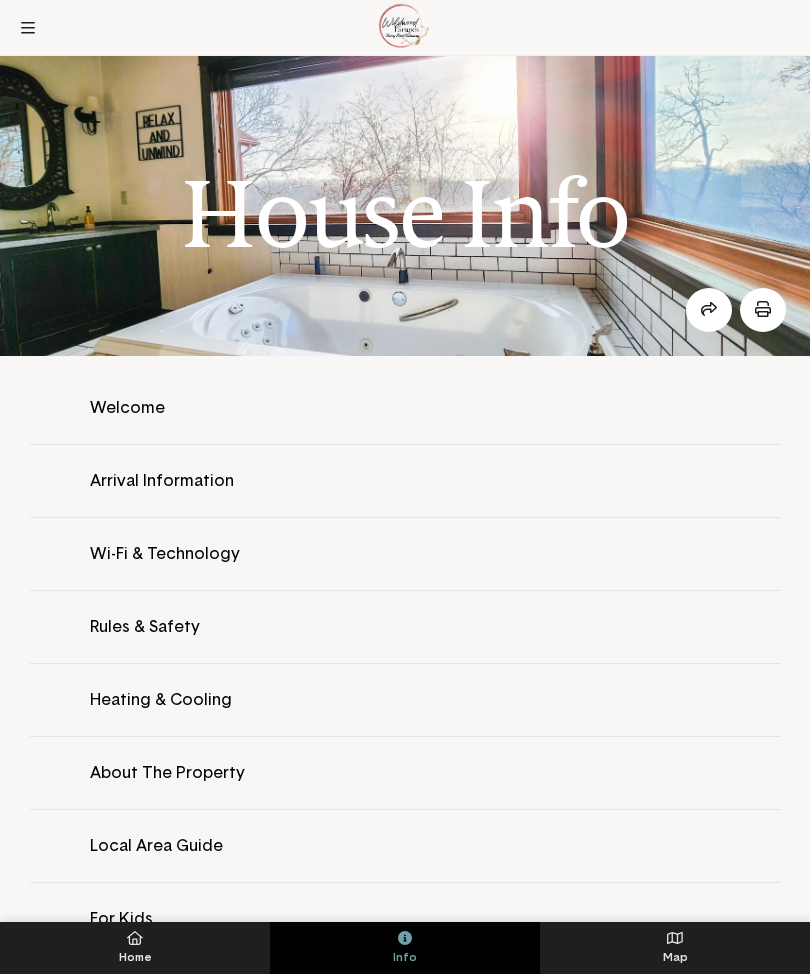 click on "House Info" 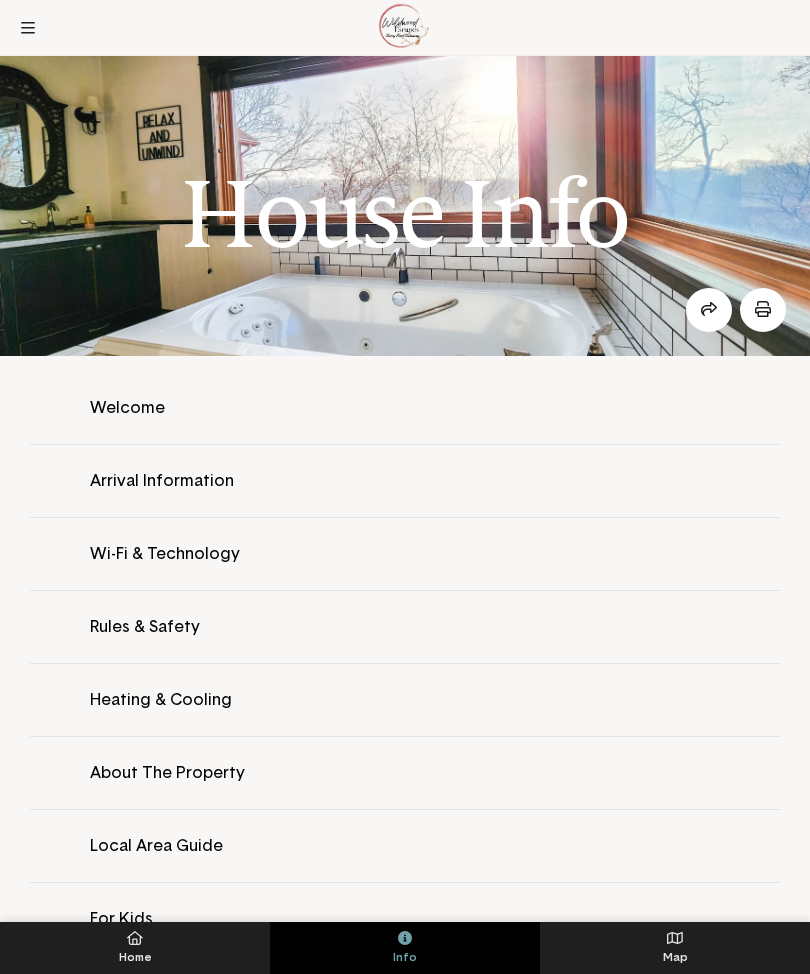 click 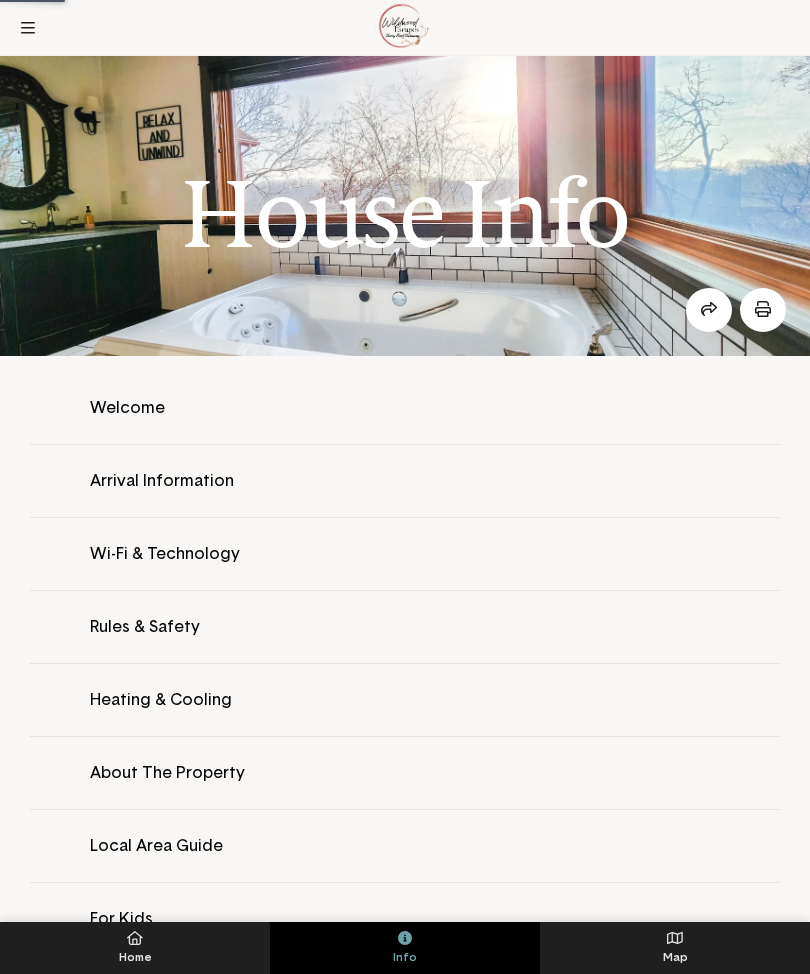 click 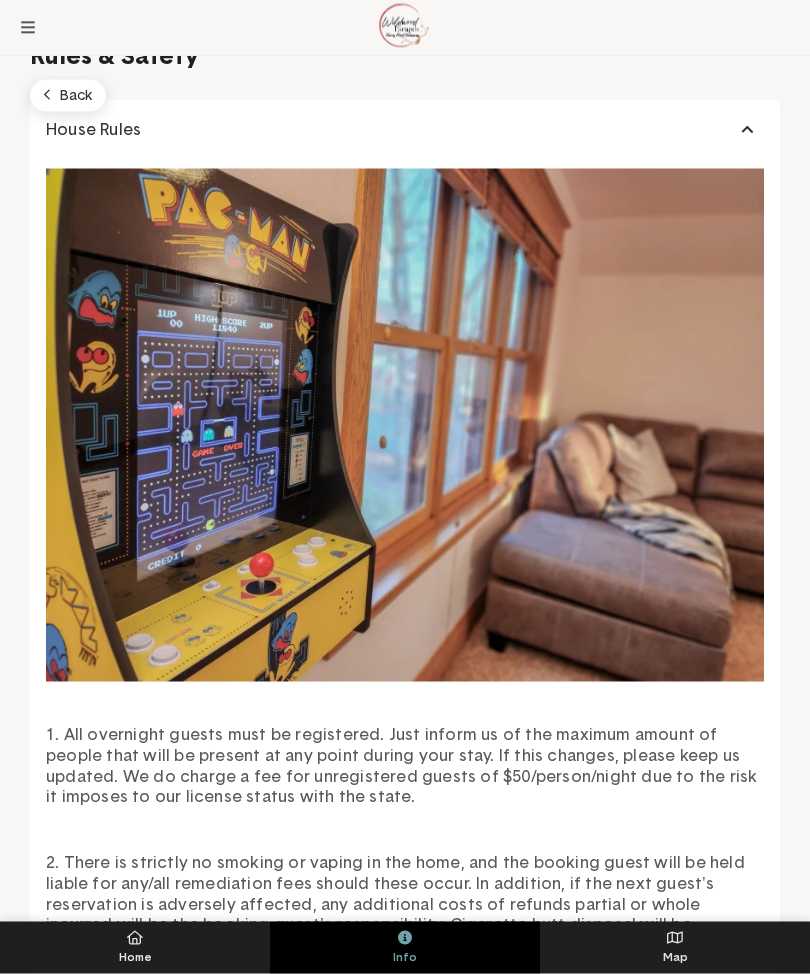 scroll, scrollTop: 0, scrollLeft: 0, axis: both 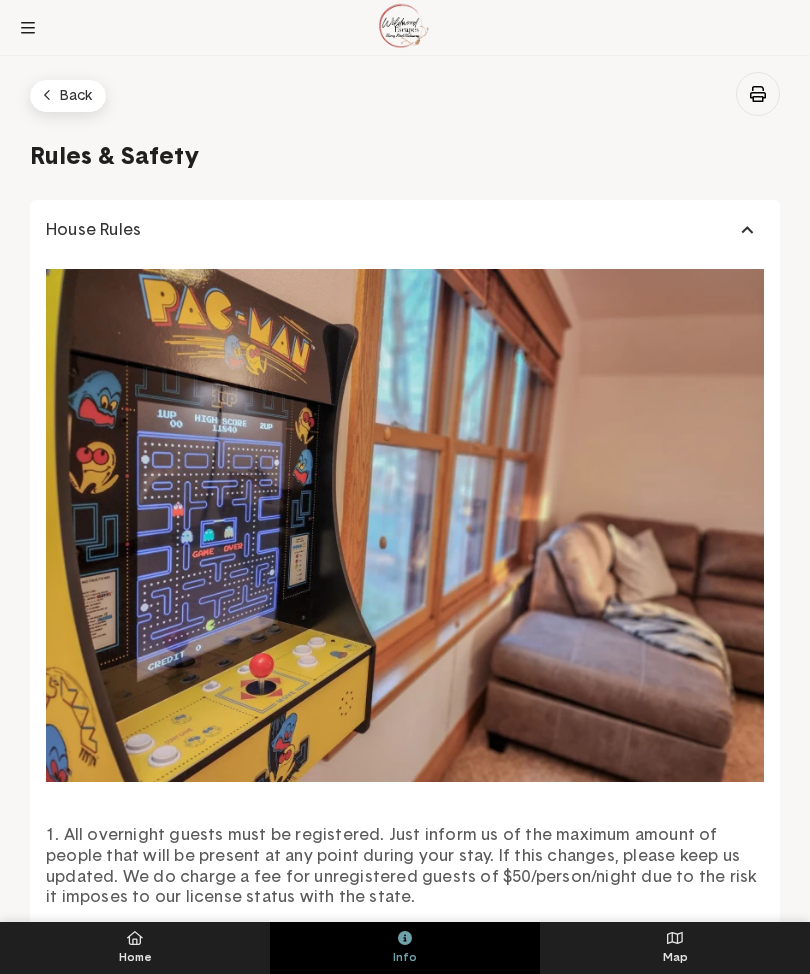 click on "Back" 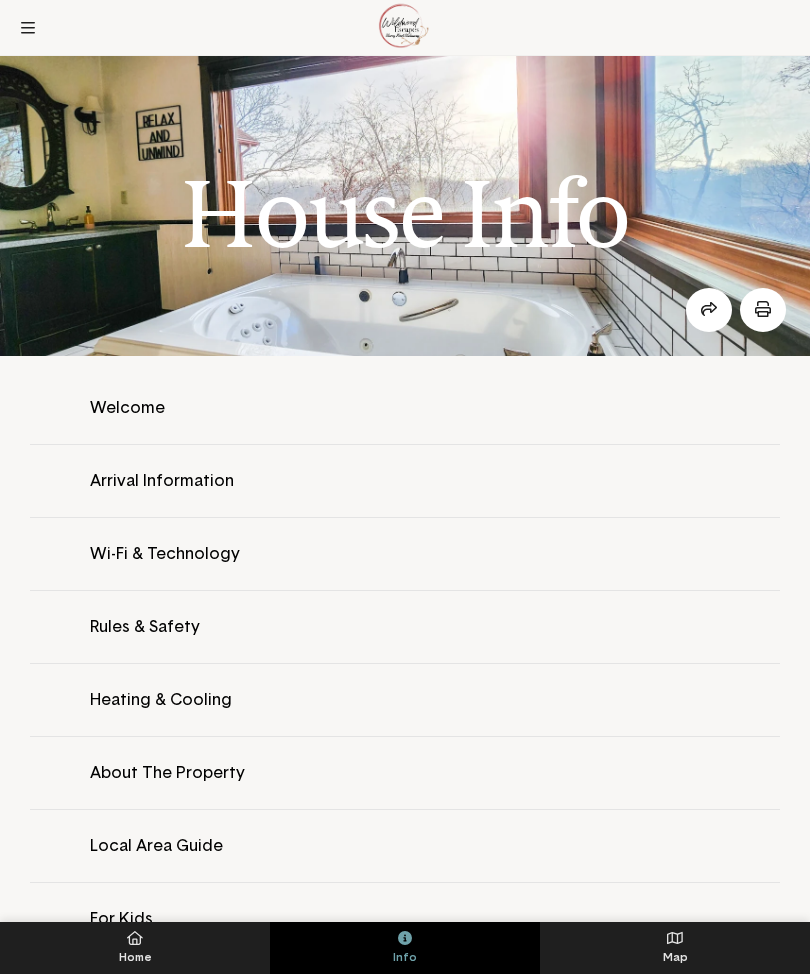 click 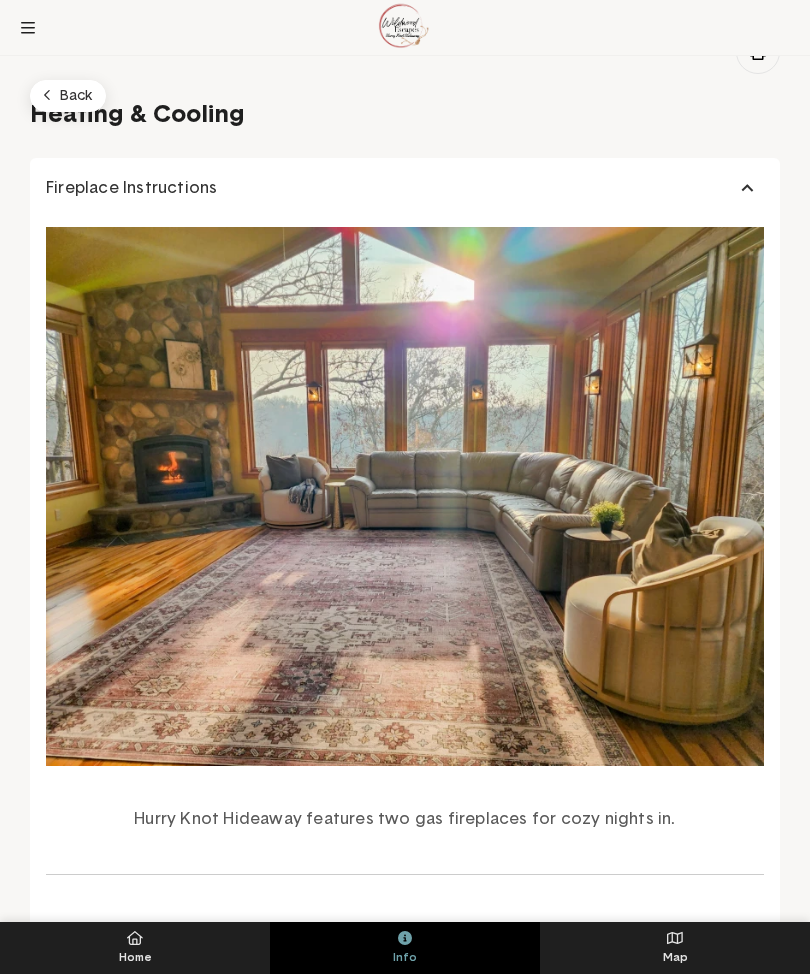 scroll, scrollTop: 0, scrollLeft: 0, axis: both 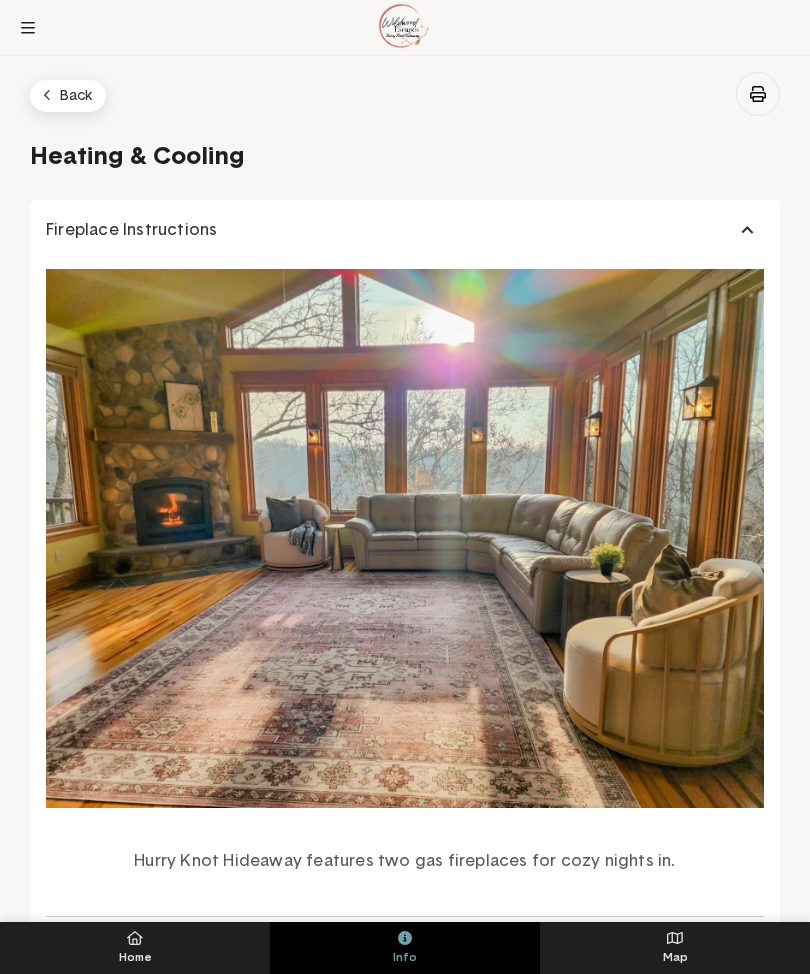 click on "Back" 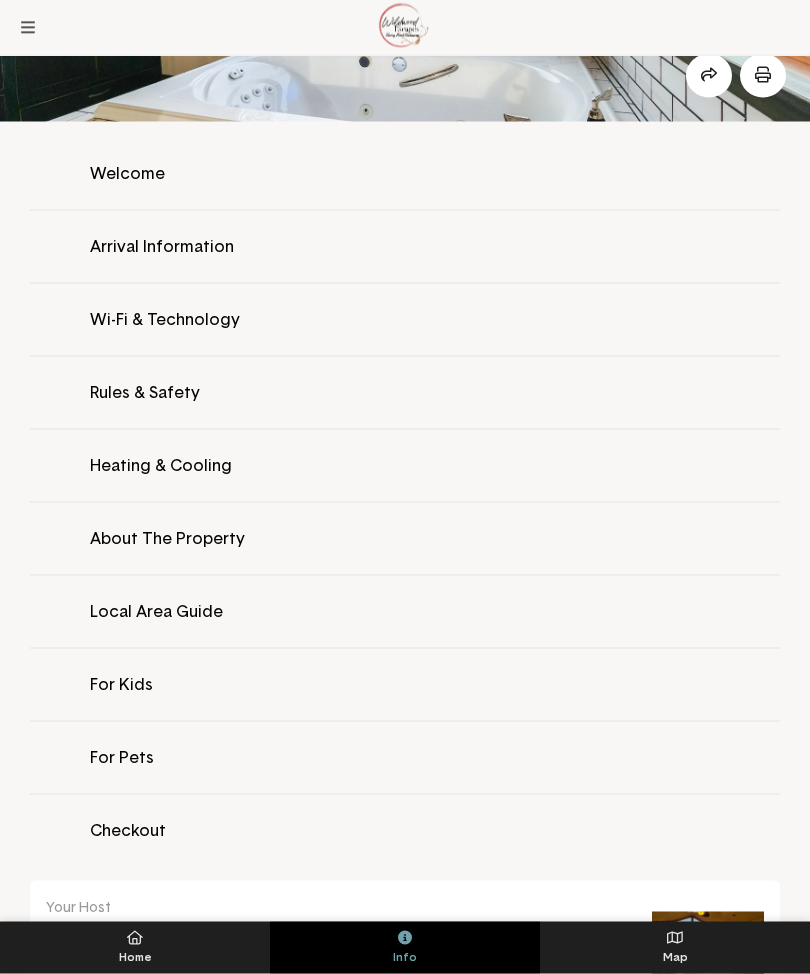scroll, scrollTop: 230, scrollLeft: 0, axis: vertical 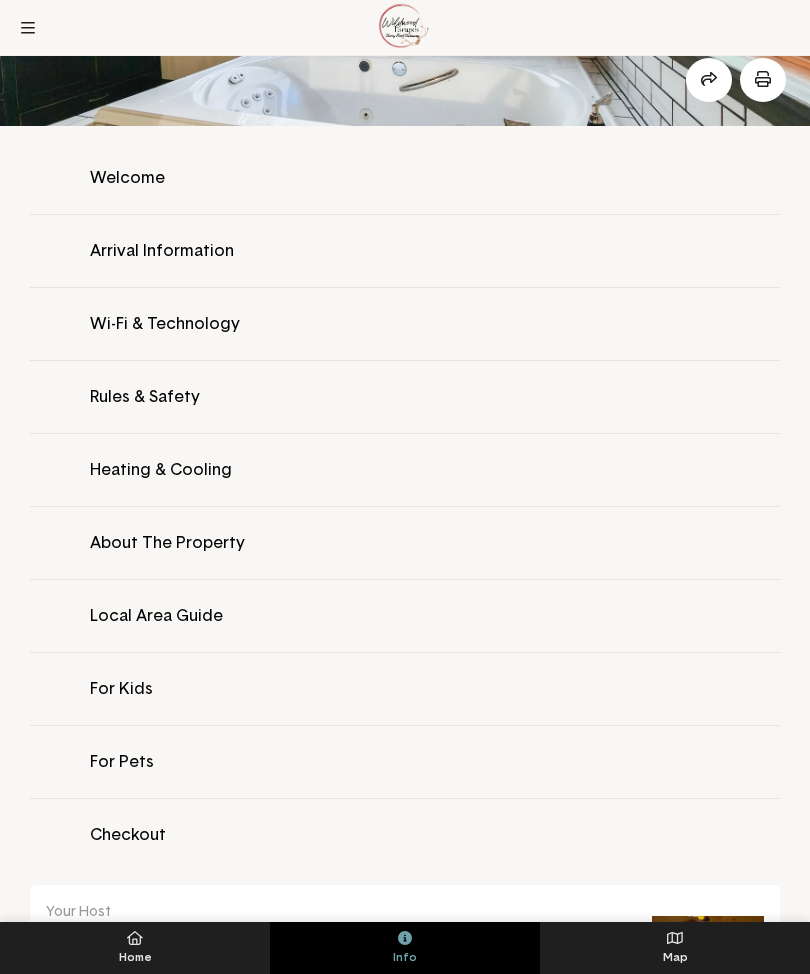 click 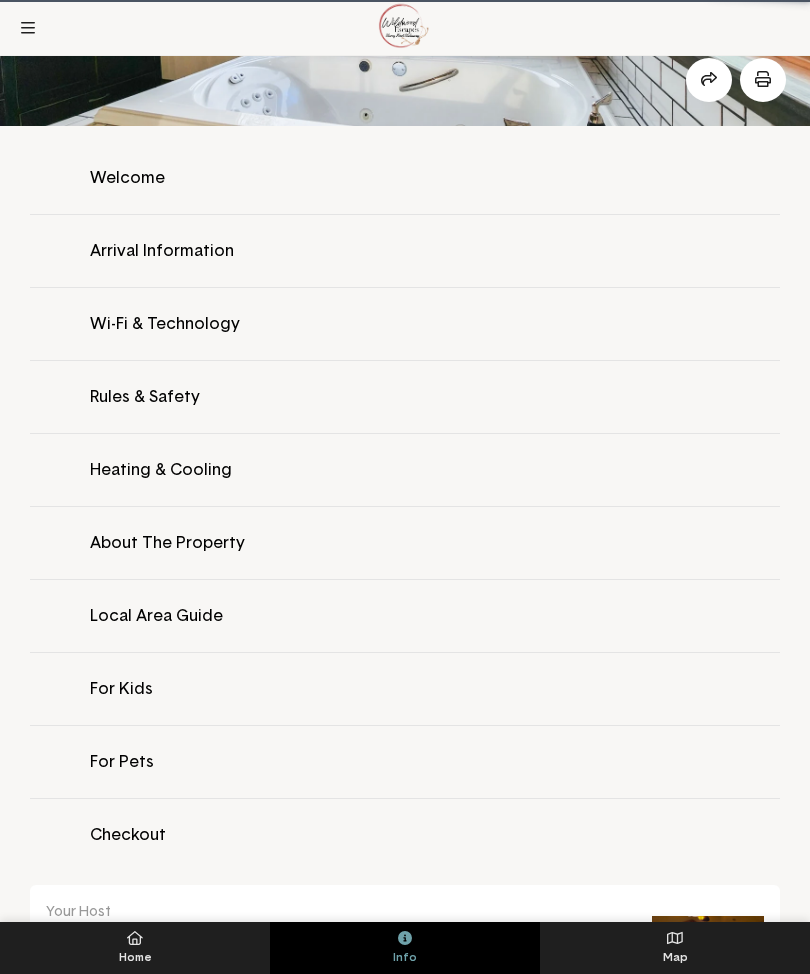 click 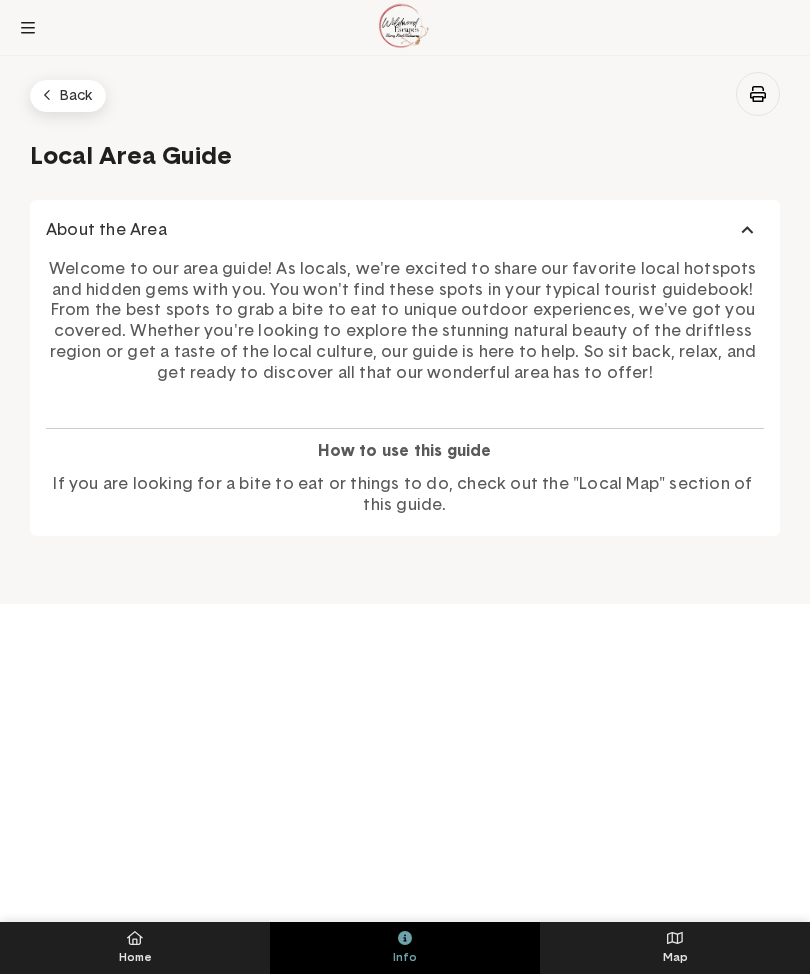 scroll, scrollTop: 0, scrollLeft: 0, axis: both 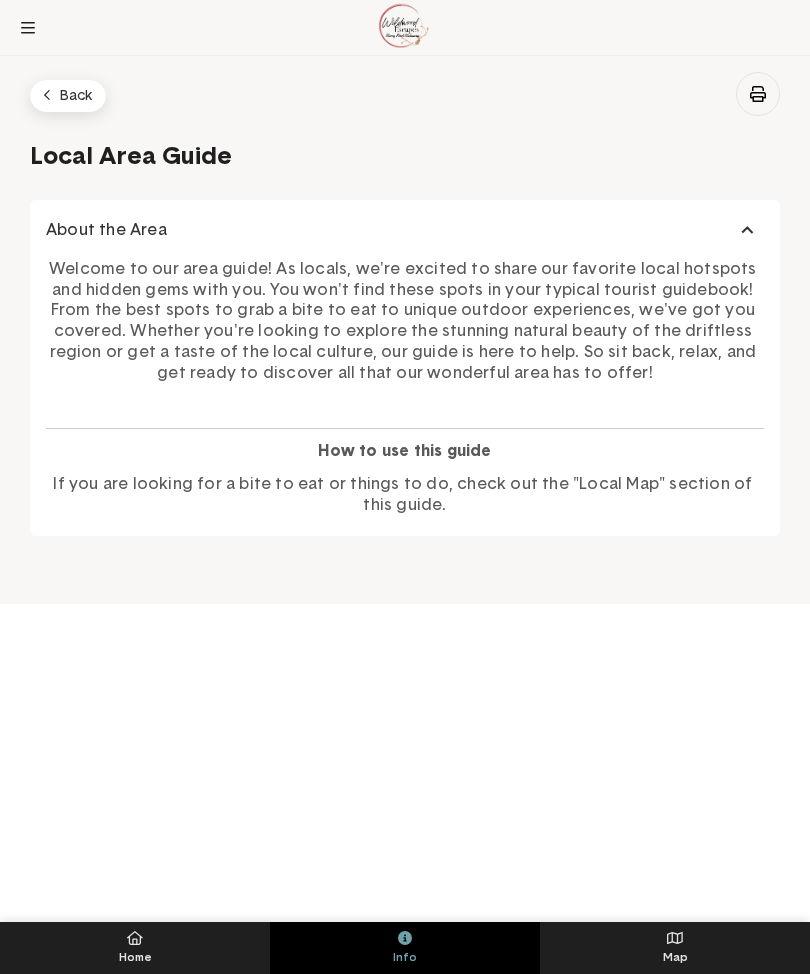 click on "Back" 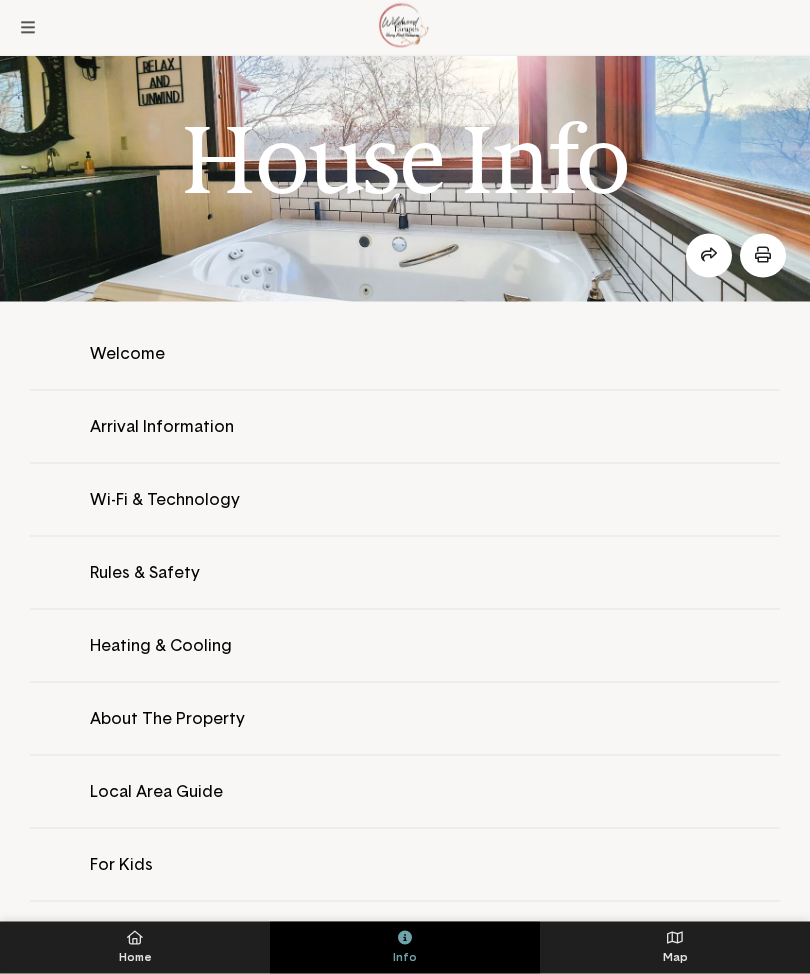 scroll, scrollTop: 56, scrollLeft: 0, axis: vertical 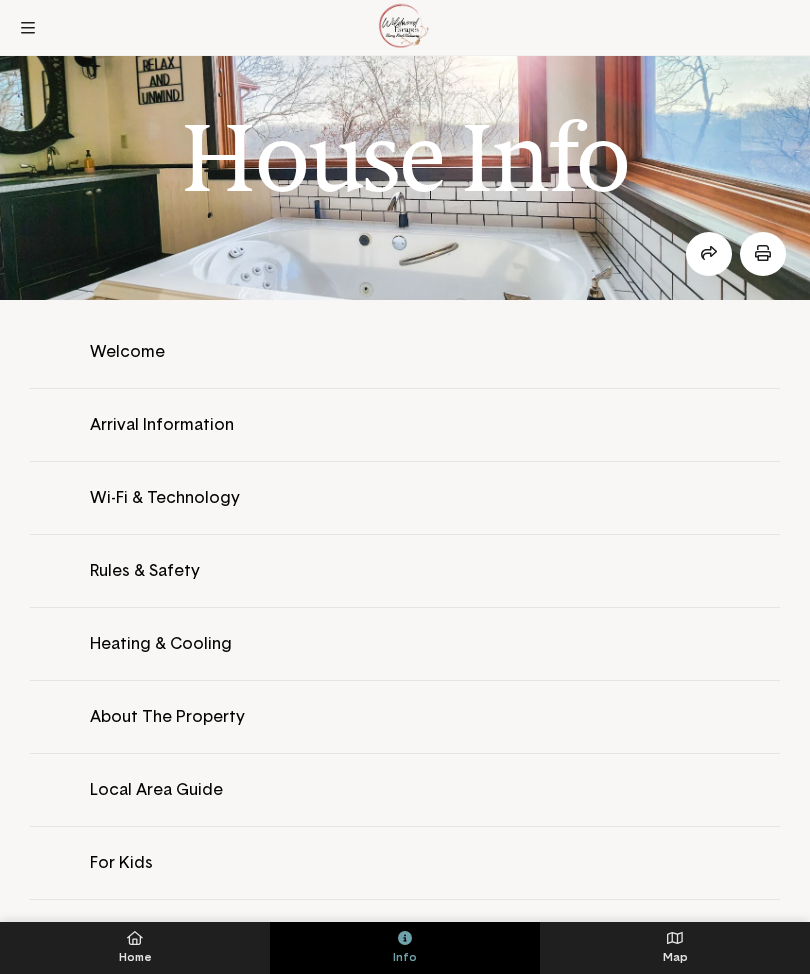 click 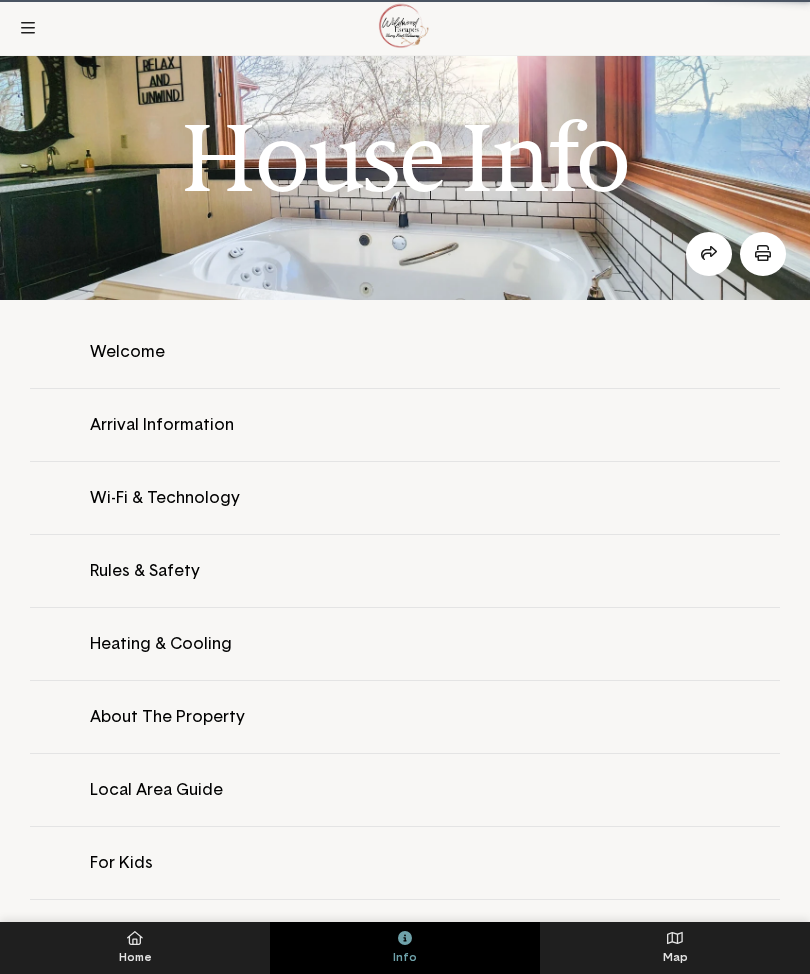 scroll, scrollTop: 0, scrollLeft: 0, axis: both 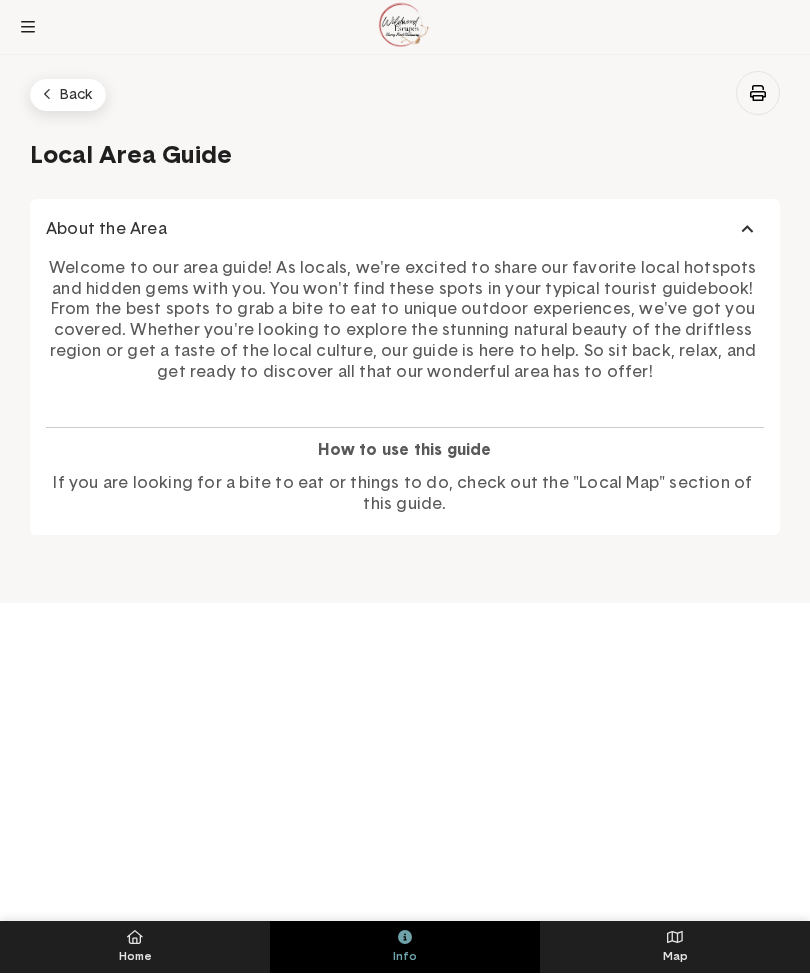 click on "Galena Territory Farmer's Market Cancel Popular Searches Coffee Sheet set Plant Storage Shampoo dispenser Featured Brands Slumbercloud Fellow Nearly Natural Yamazaki Huron Great Jones Blomus Yellowleaf Top Categories Bed Linens Cookware Tabletop & Serving Bath & Body Cleaning Supplies Featured Products The Nesting Co Pine 7-Piece Bed in a Bag with Comforter Set $35.00 $60.00 Save 42% The Nesting Co Carbonator 3, Copper $184.00 $259.00 Save 29% Yamazaki Tower Dispenser Bundle, Shampoo Conditioner and Body Soap, Rectangular $29.00 $37.80 Save 23% City of Saints City Of Saints Coffee Blends Trio $31.00 $49.50 Save 37% Featured Brands Slumbercloud Fellow Nearly Natural Yamazaki Huron Great Jones Blomus Yellowleaf Aunt Fannie's Home Info Map Info Home Property Info Local Map Directory Share Account House Info Close Welcome Arrival Information Wi-Fi & Technology Rules & Safety Heating & Cooling About The Property Local Area Guide For Kids For Pets Checkout Your Host [FIRST] [LAST] Address [NUMBER] [STREET], [CITY], [STATE], [COUNTRY] Phone Not Added Email [EMAIL] Link https://guest.frontdesk.co/property/7b6f948e Back Local Area Guide About the Area   Welcome to our area guide! As locals, we're excited to share our favorite local hotspots and hidden gems with you. You won't find these spots in your typical tourist guidebook! From the best spots to grab a bite to eat to unique outdoor experiences, we've got you covered. Whether you're looking to explore the stunning natural beauty of the driftless region or get a taste of the local culture, our guide is here to help. So sit back, relax, and get ready to discover all that our wonderful area has to offer! How to use this guide If you are looking for a bite to eat or things to do, check out the "Local Map" section of this guide." at bounding box center [405, 487] 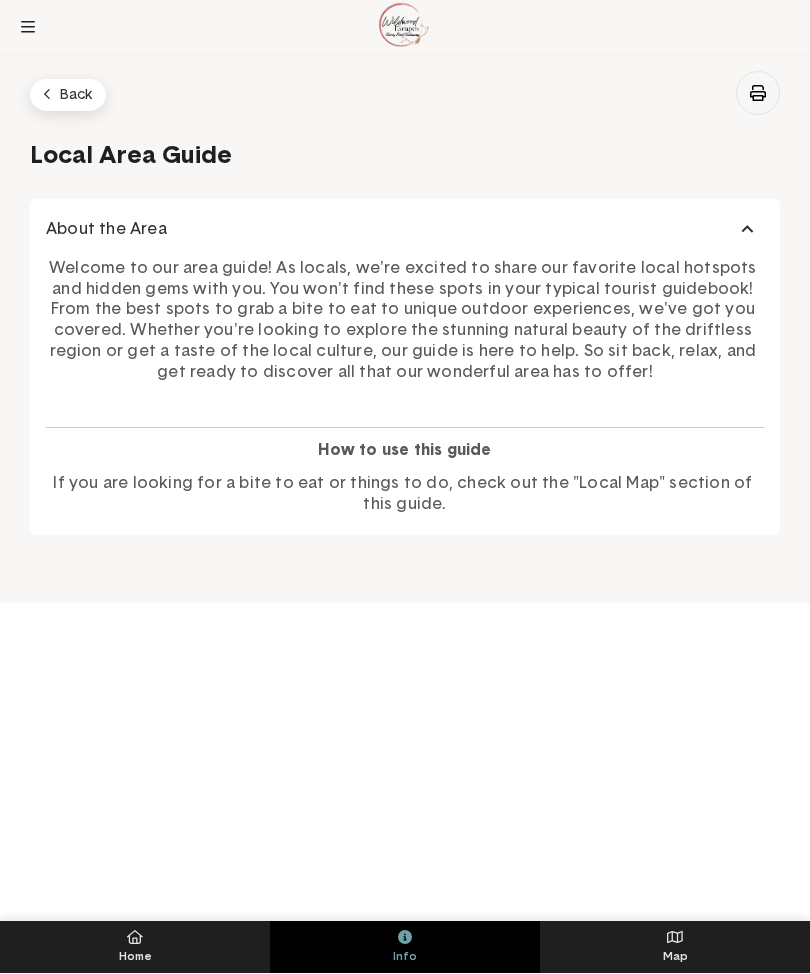 click on "Welcome to our area guide! As locals, we're excited to share our favorite local hotspots and hidden gems with you. You won't find these spots in your typical tourist guidebook! From the best spots to grab a bite to eat to unique outdoor experiences, we've got you covered. Whether you're looking to explore the stunning natural beauty of the driftless region or get a taste of the local culture, our guide is here to help. So sit back, relax, and get ready to discover all that our wonderful area has to offer! How to use this guide If you are looking for a bite to eat or things to do, check out the "Local Map" section of this guide." 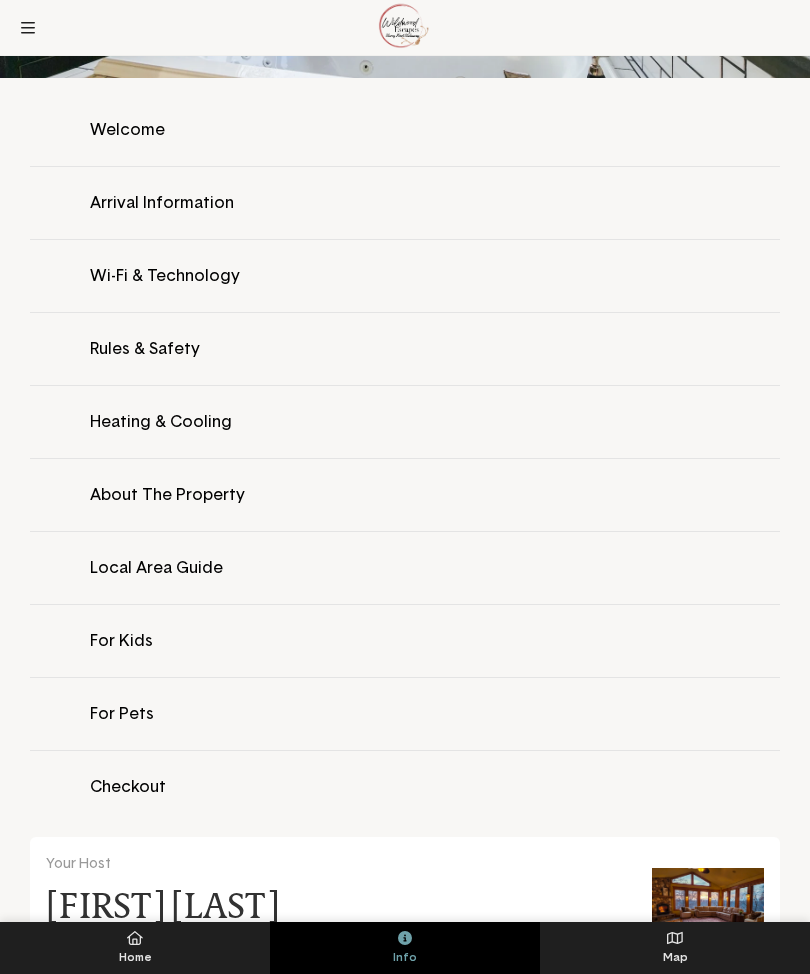 scroll, scrollTop: 276, scrollLeft: 0, axis: vertical 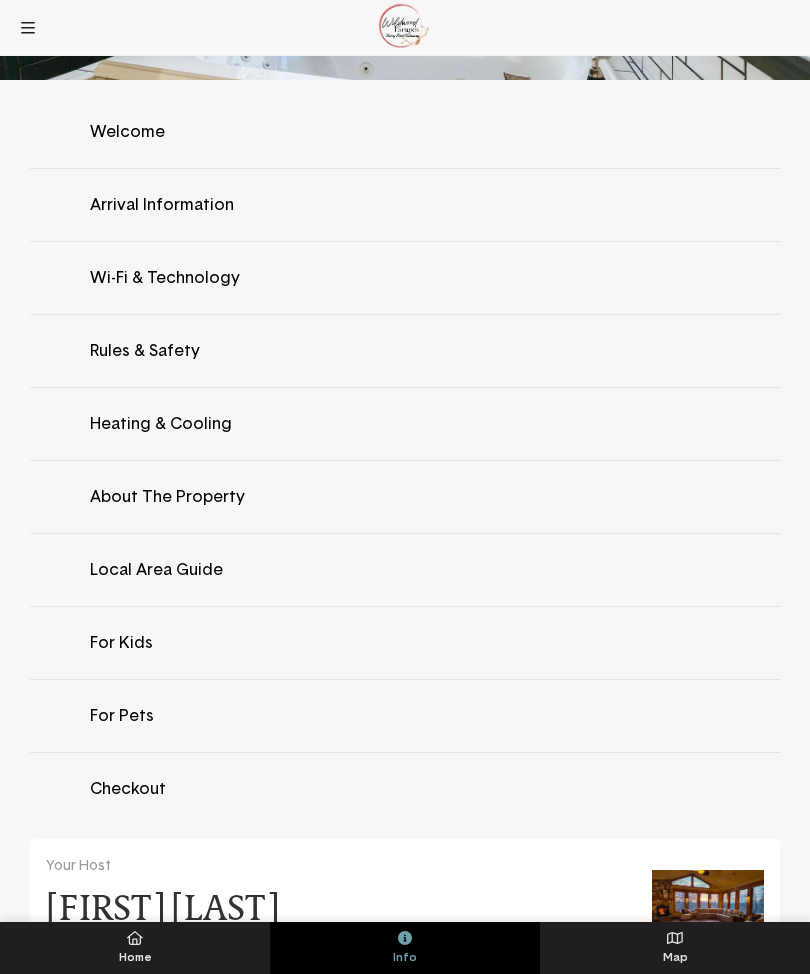 click 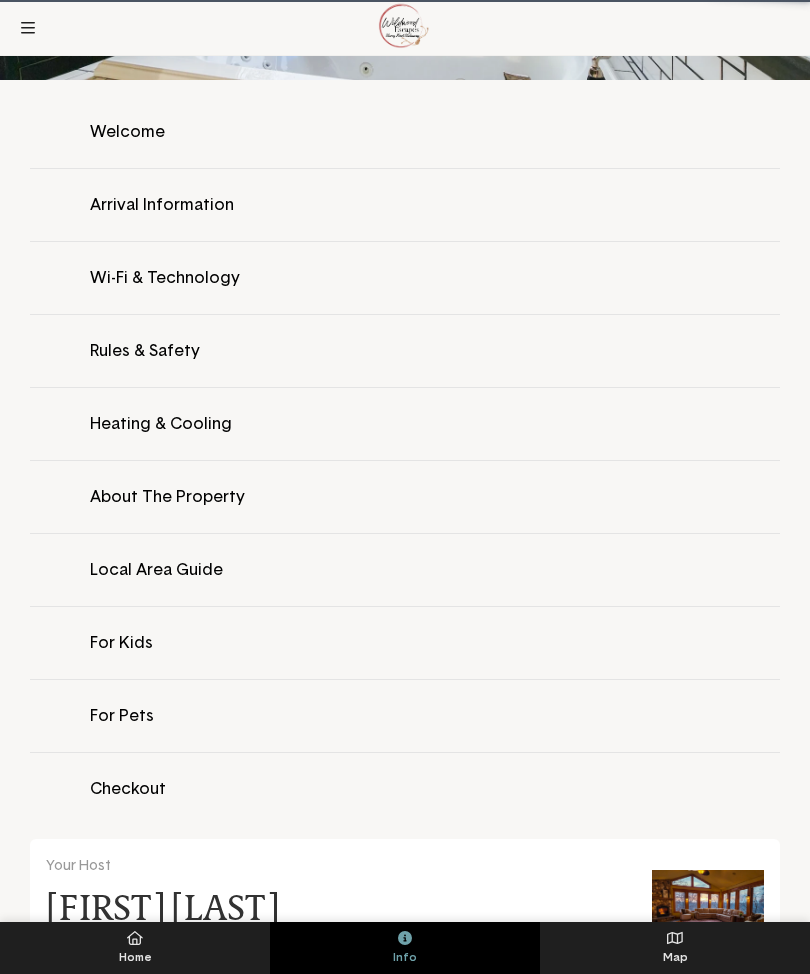 scroll, scrollTop: 0, scrollLeft: 0, axis: both 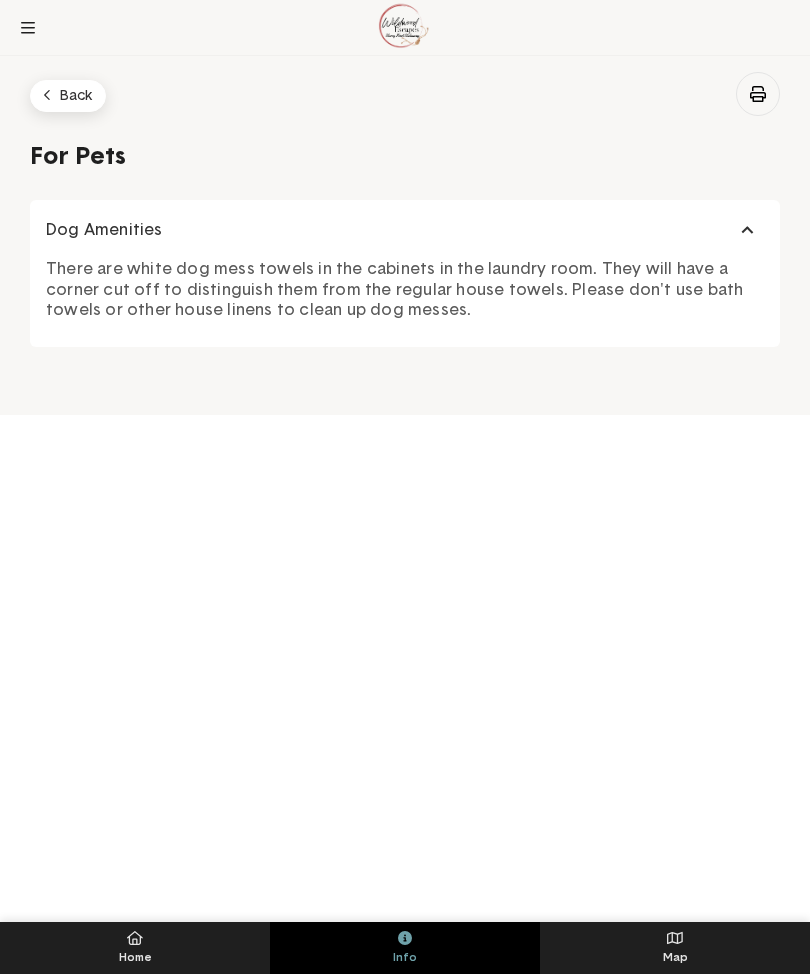 click on "Back" 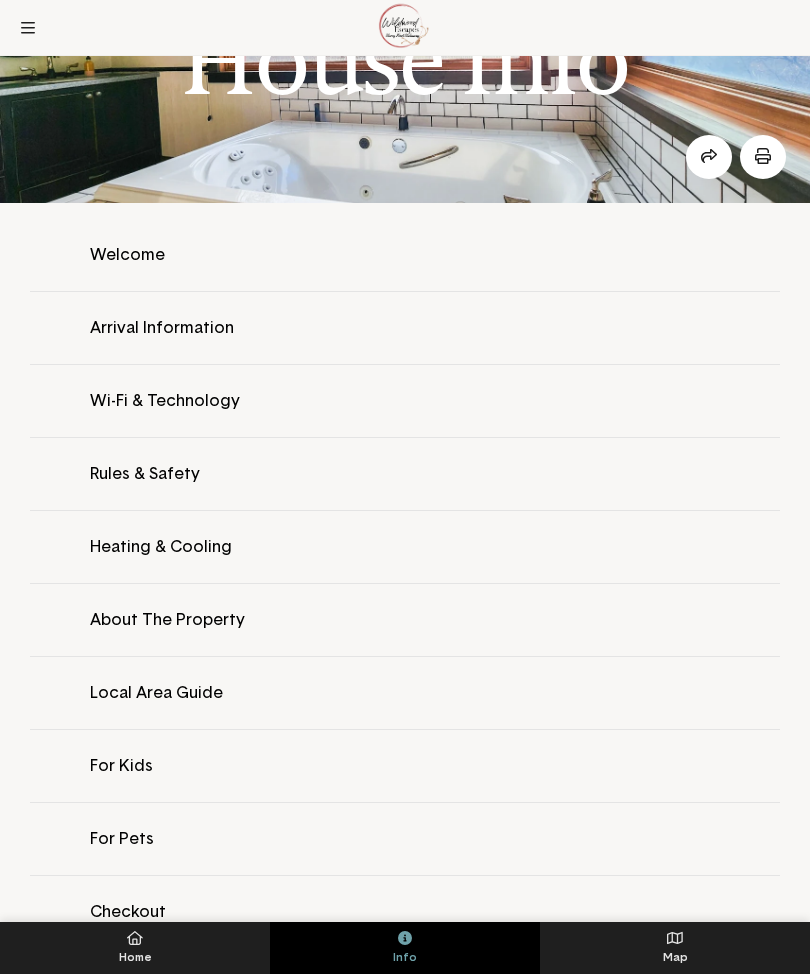 scroll, scrollTop: 152, scrollLeft: 0, axis: vertical 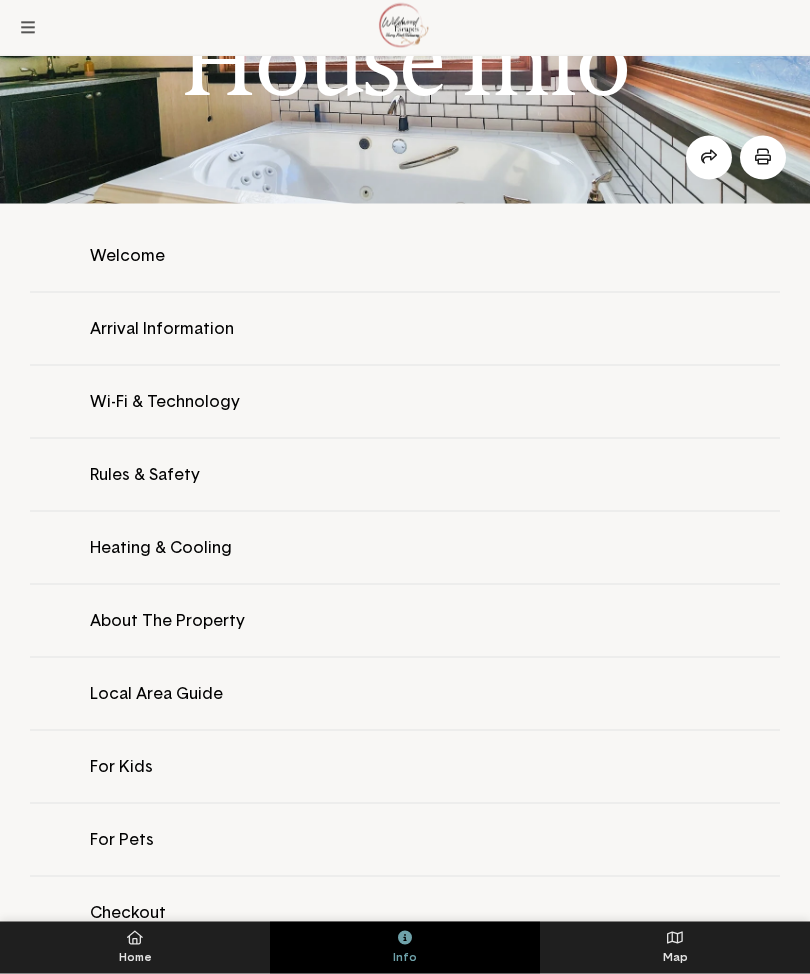 click 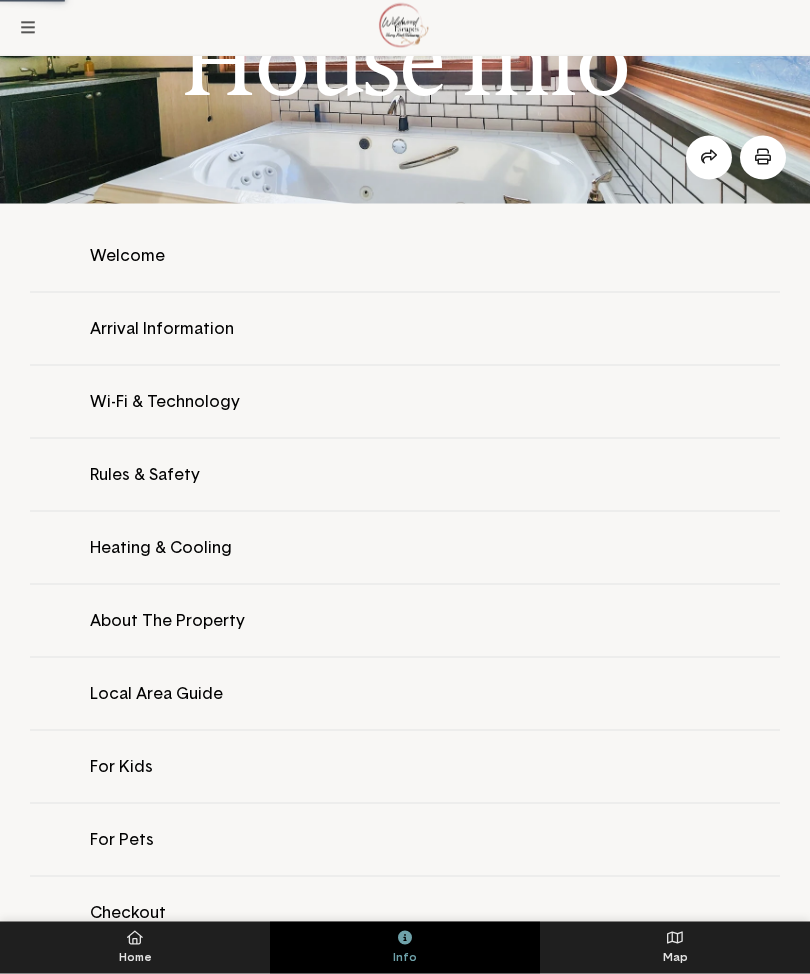 scroll, scrollTop: 153, scrollLeft: 0, axis: vertical 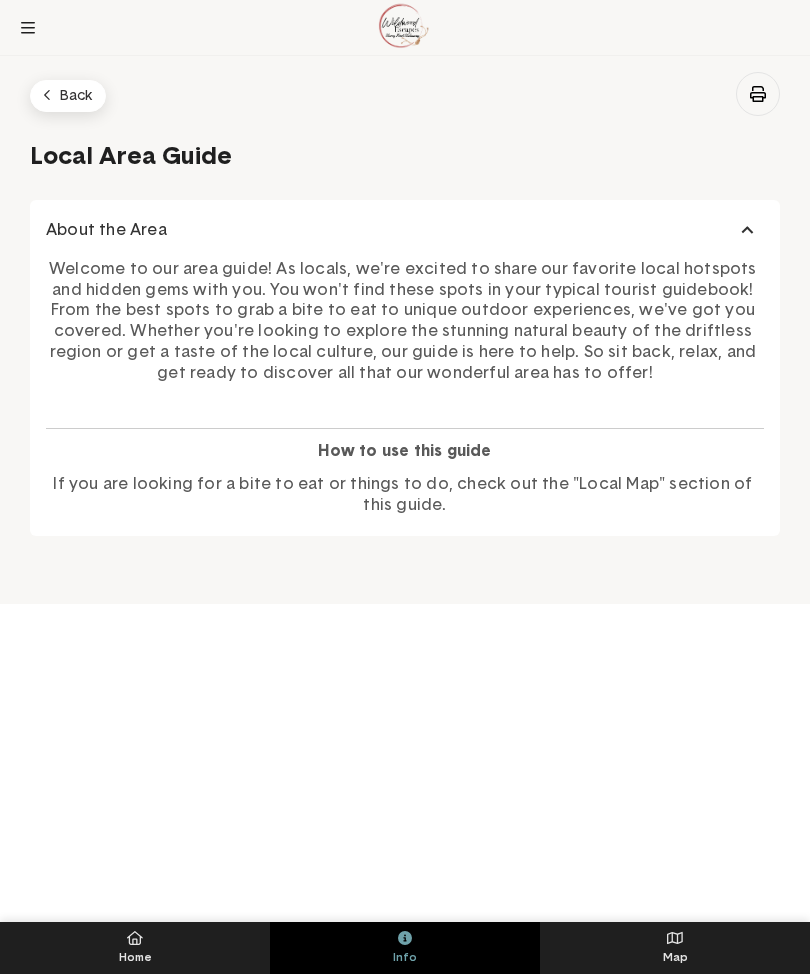 click 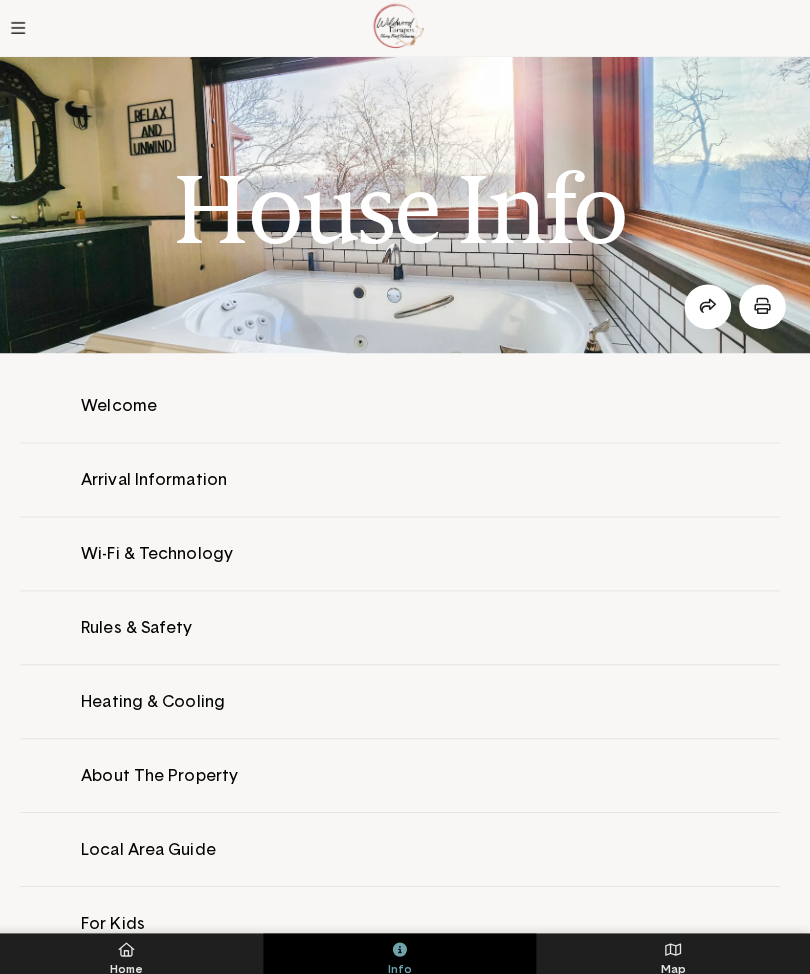 scroll, scrollTop: 18, scrollLeft: 0, axis: vertical 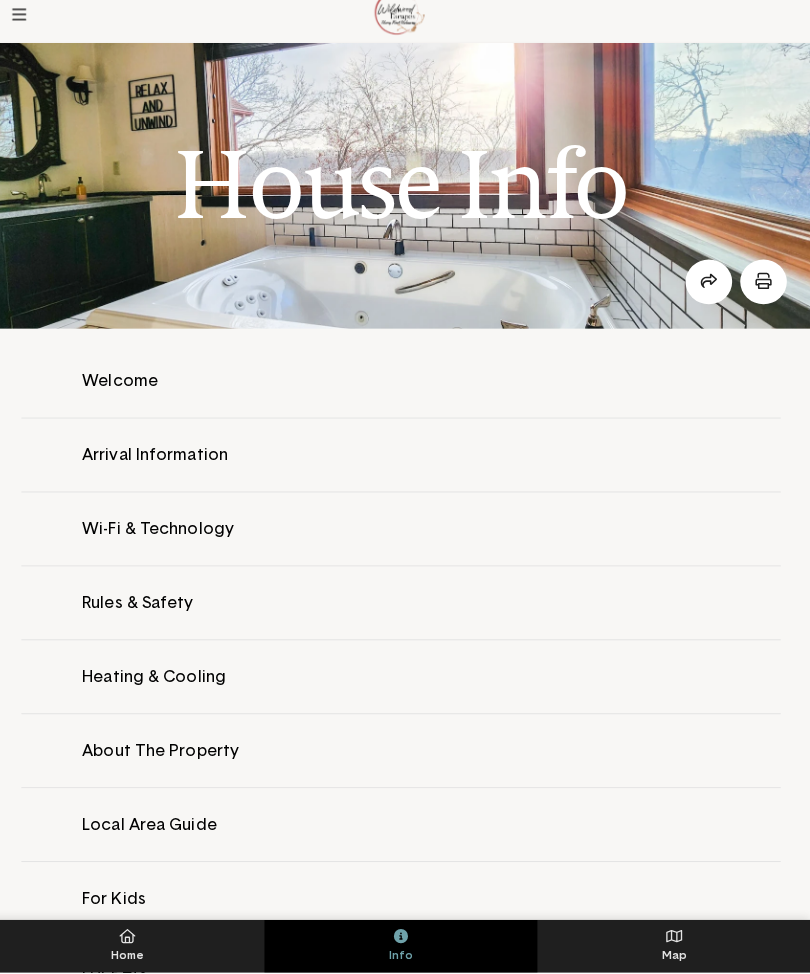 click 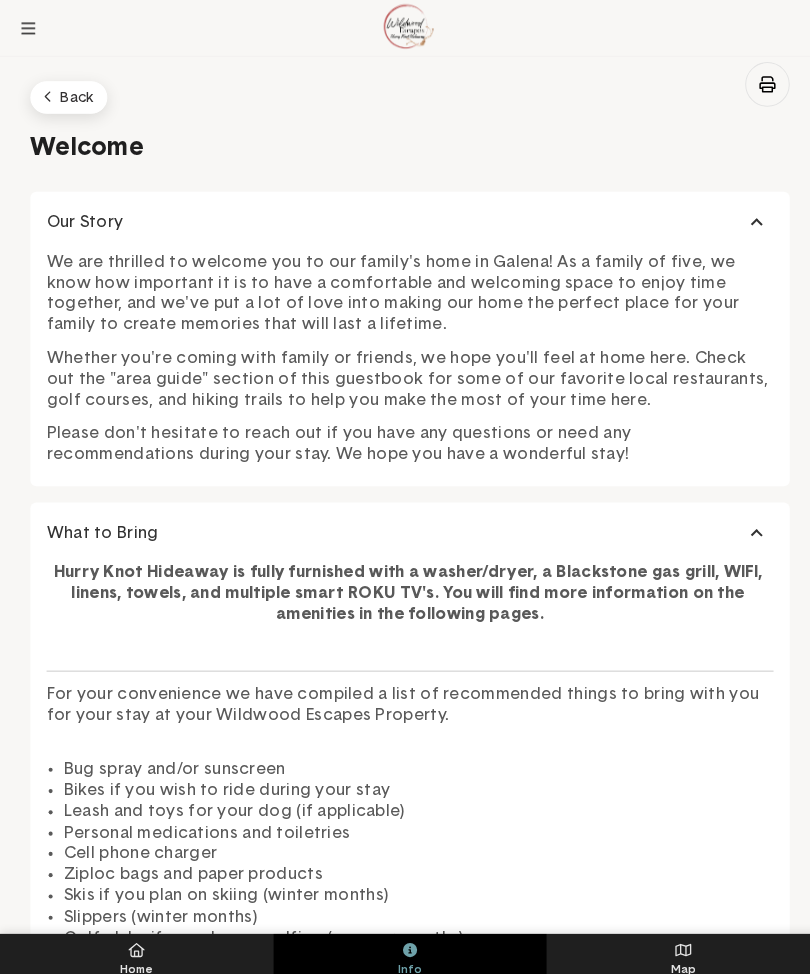 scroll, scrollTop: 0, scrollLeft: 0, axis: both 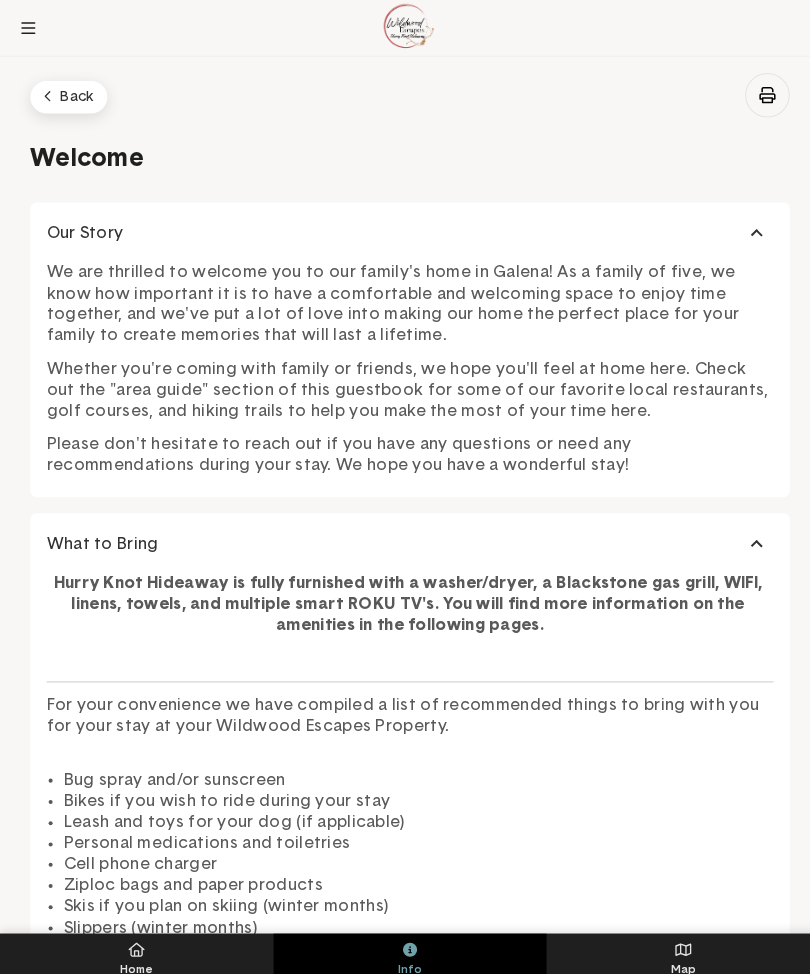 click on "Back" 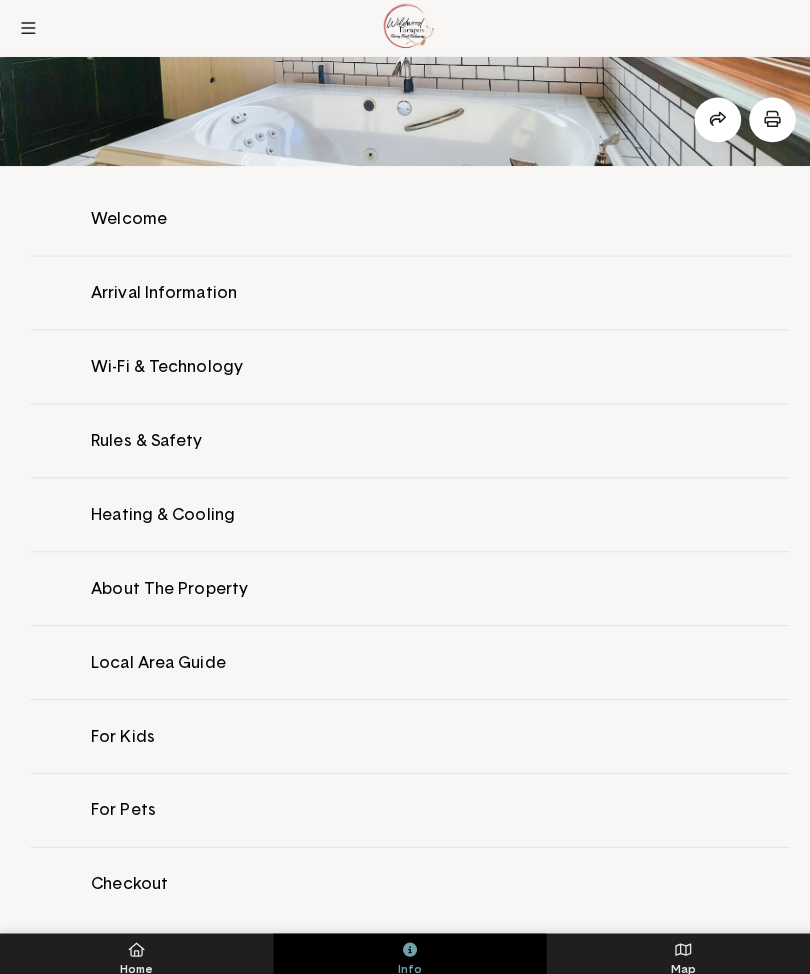 scroll, scrollTop: 192, scrollLeft: 0, axis: vertical 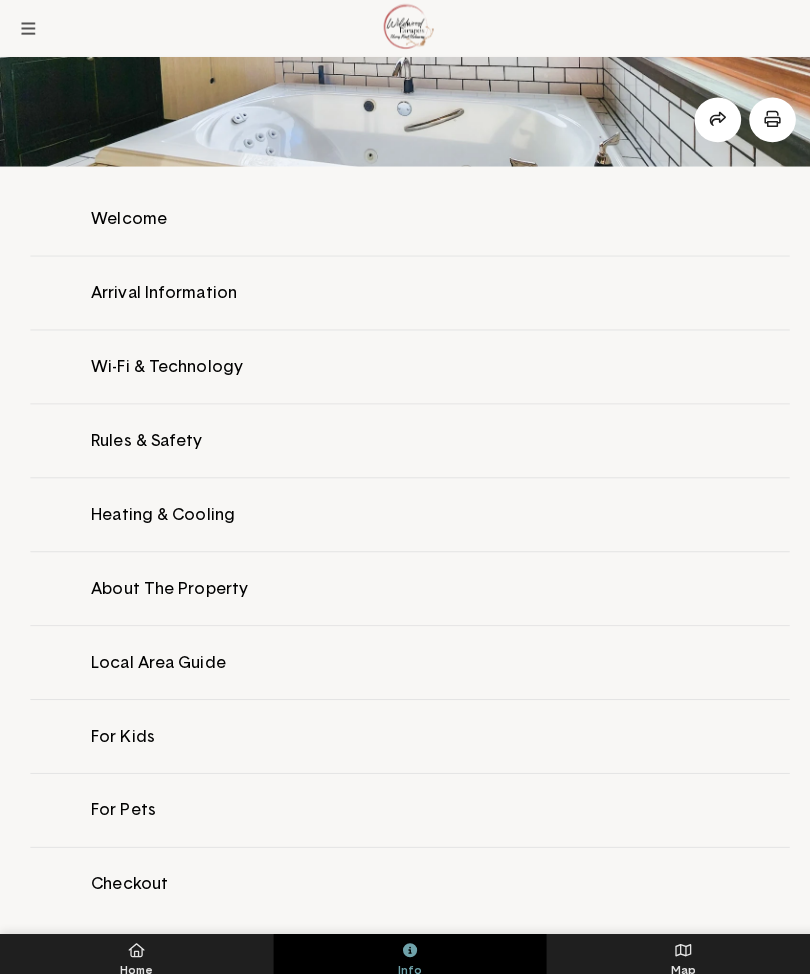 click 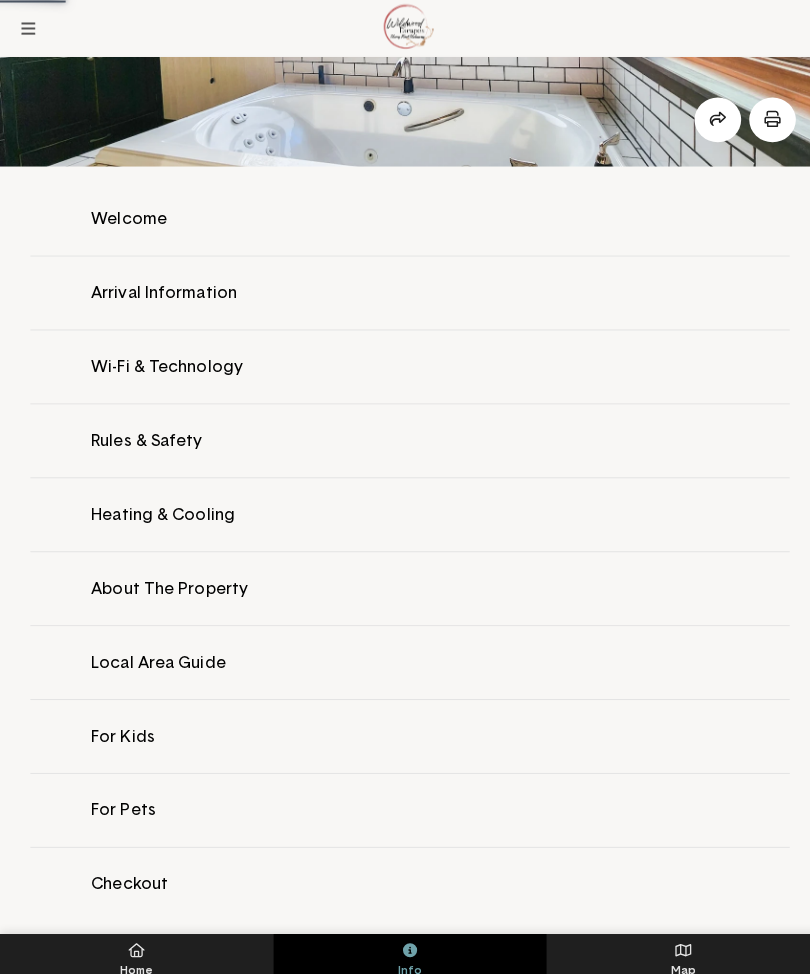 scroll, scrollTop: 192, scrollLeft: 0, axis: vertical 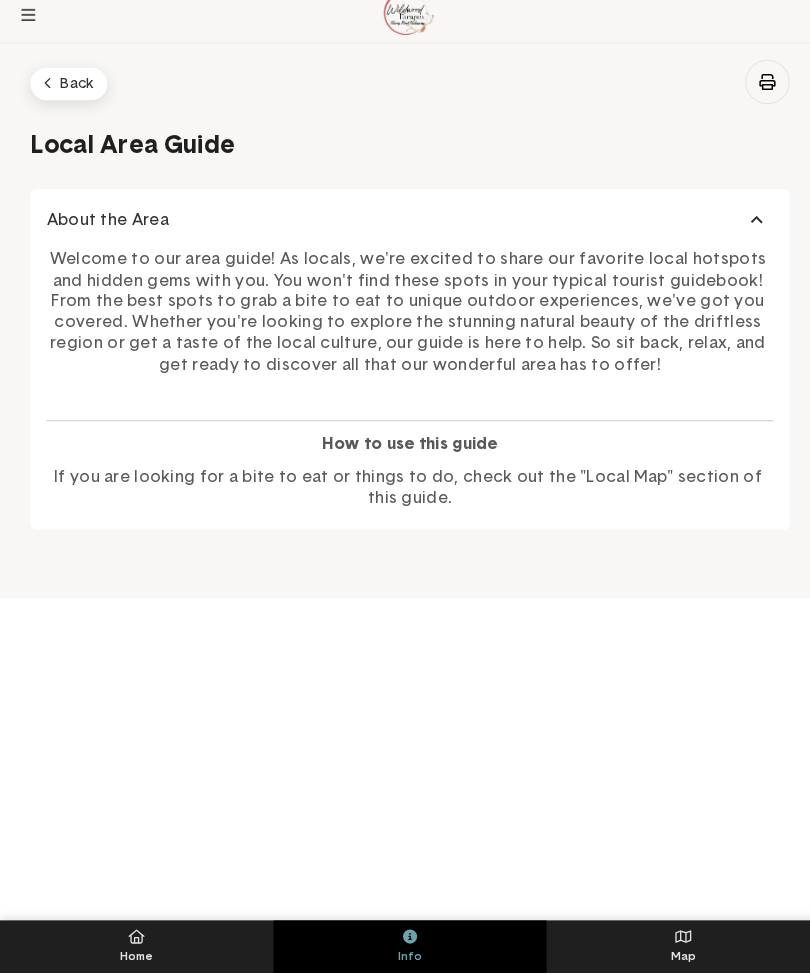 click on "Close Welcome Arrival Information Wi-Fi & Technology Rules & Safety Heating & Cooling About The Property Local Area Guide For Kids For Pets Checkout Your Host [FIRST] [LAST] Address [NUMBER] [STREET], [CITY], [STATE], [COUNTRY] Phone Not Added Email [EMAIL] Link https://guest.frontdesk.co/property/7b6f948e Back Local Area Guide About the Area   Welcome to our area guide! As locals, we're excited to share our favorite local hotspots and hidden gems with you. You won't find these spots in your typical tourist guidebook! From the best spots to grab a bite to eat to unique outdoor experiences, we've got you covered. Whether you're looking to explore the stunning natural beauty of the driftless region or get a taste of the local culture, our guide is here to help. So sit back, relax, and get ready to discover all that our wonderful area has to offer! How to use this guide If you are looking for a bite to eat or things to do, check out the "Local Map" section of this guide." 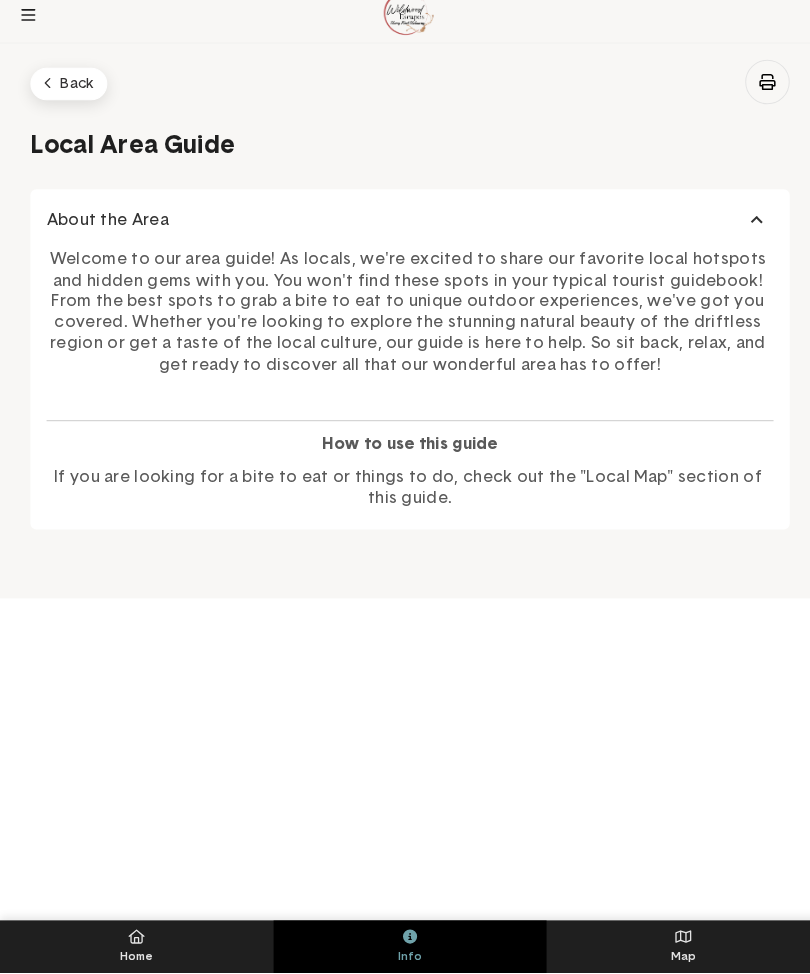 click on "How to use this guide" 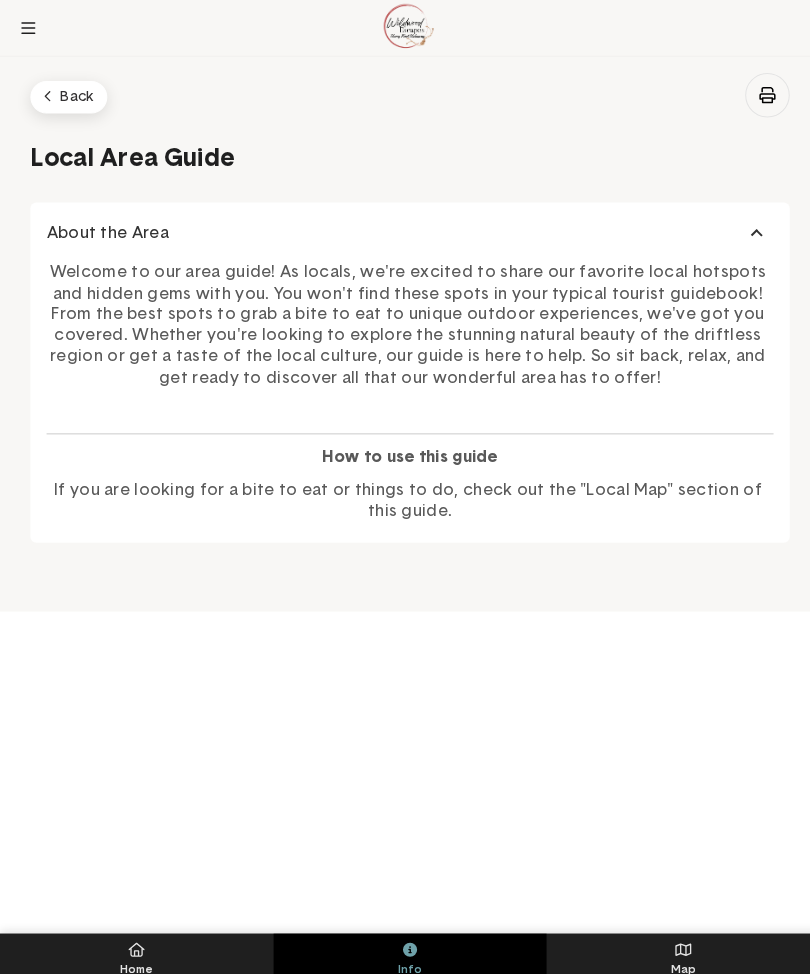 click on "About the Area" 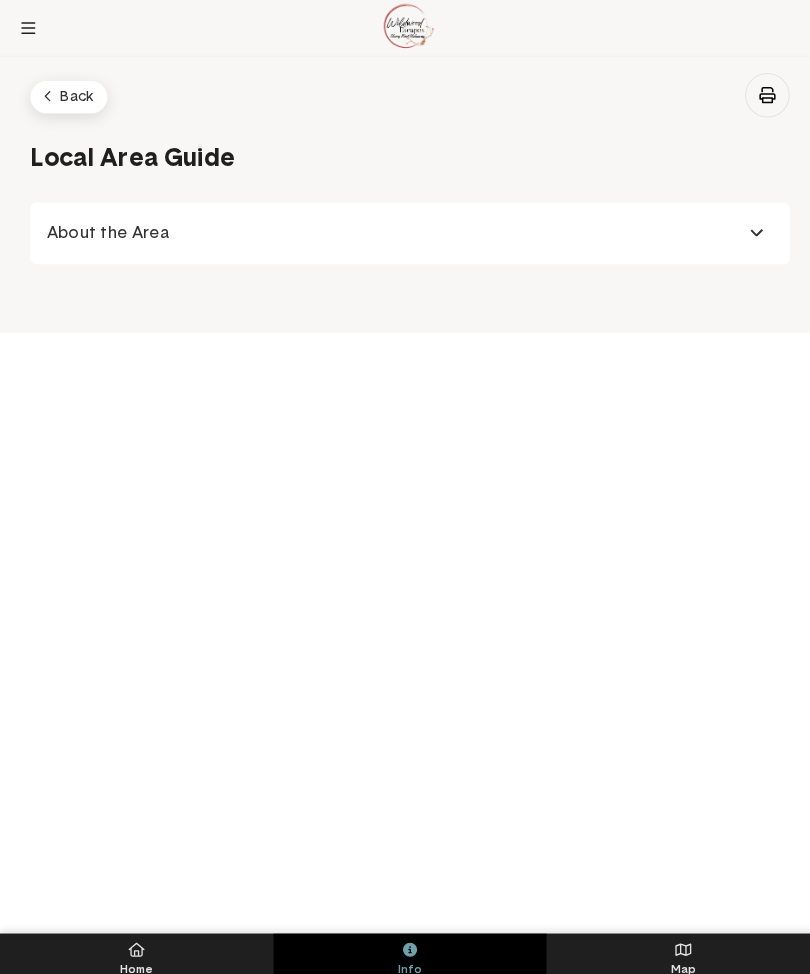 click on "About the Area" 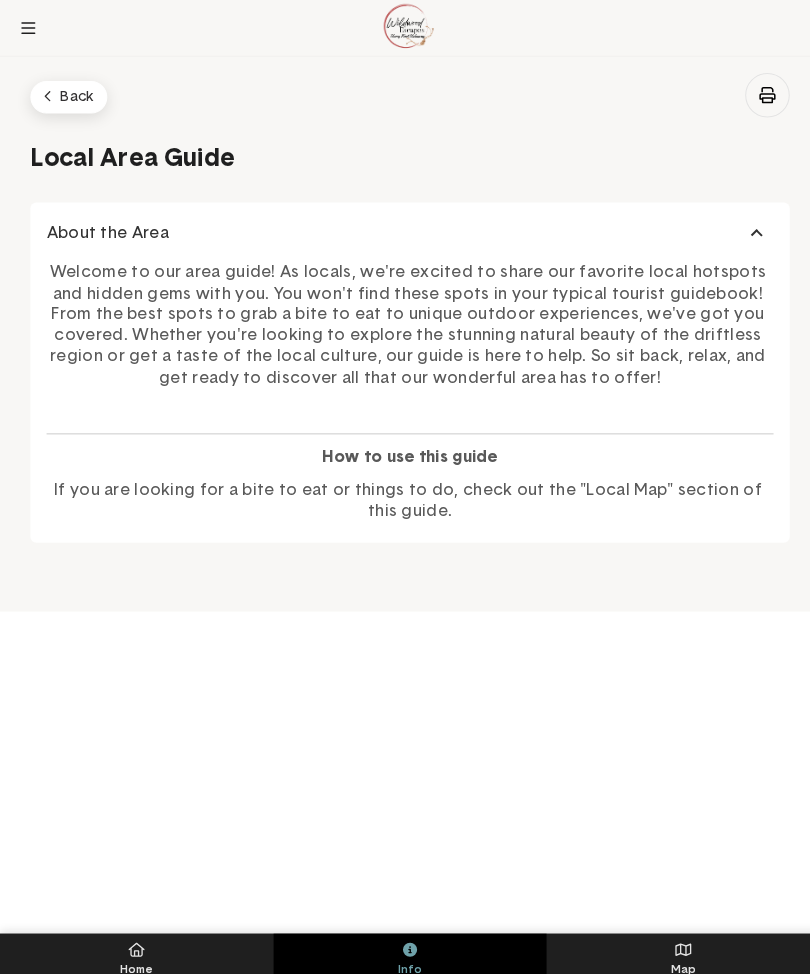 click 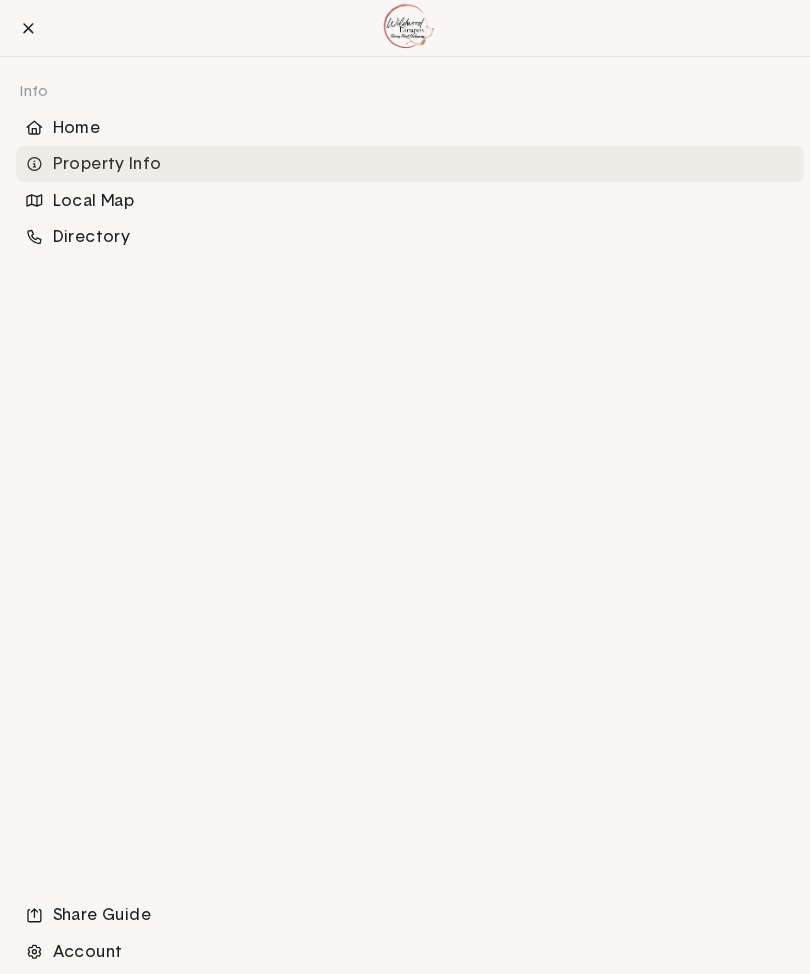 click on "Local Map" at bounding box center (419, 198) 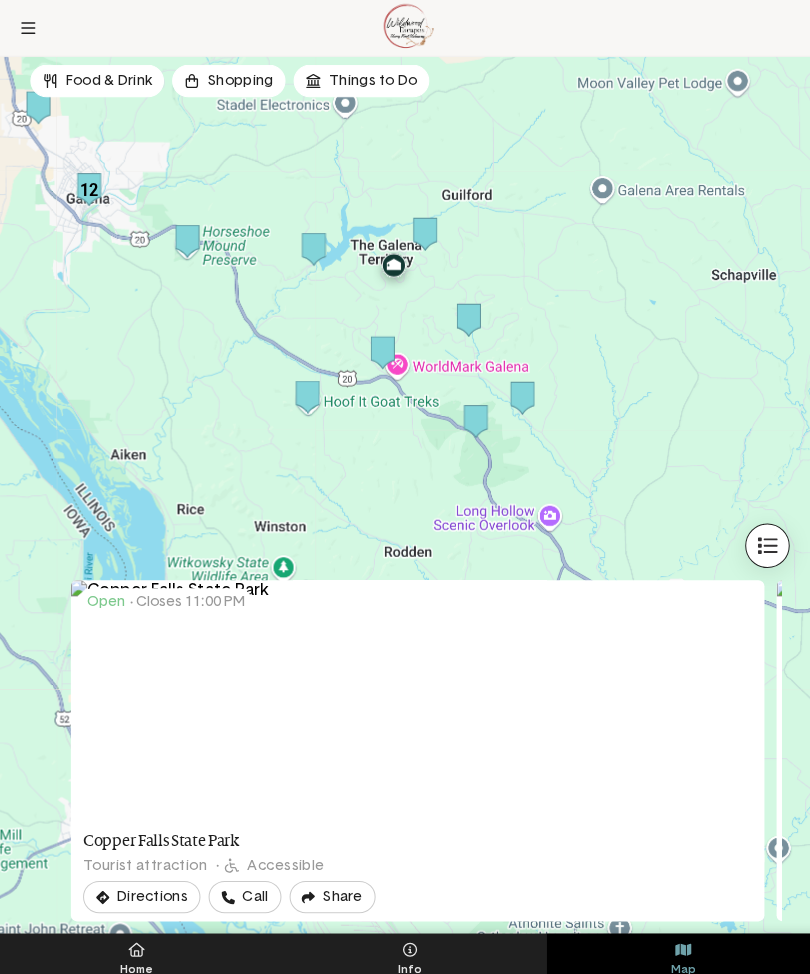 click 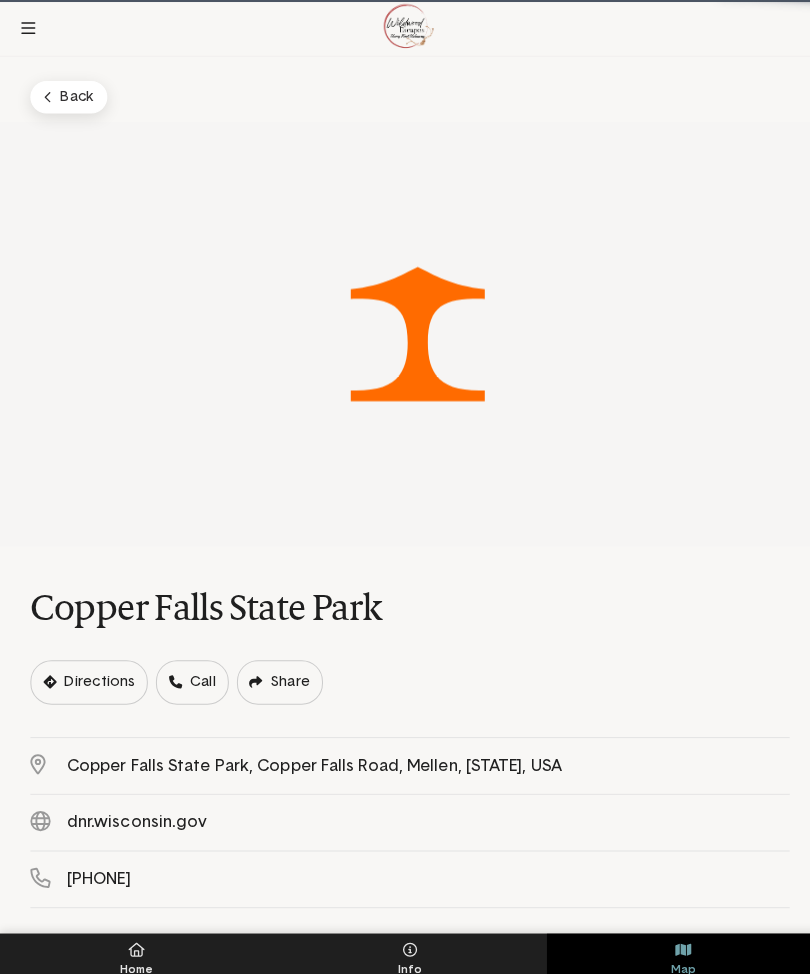 click on "Copper Falls State Park" 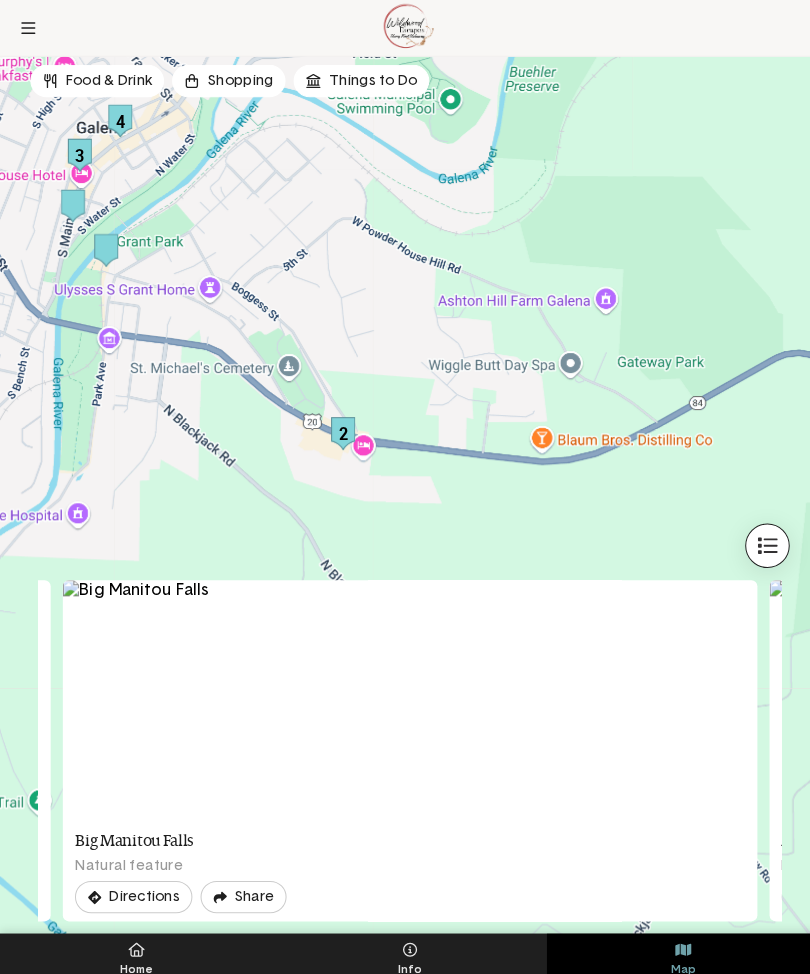 click 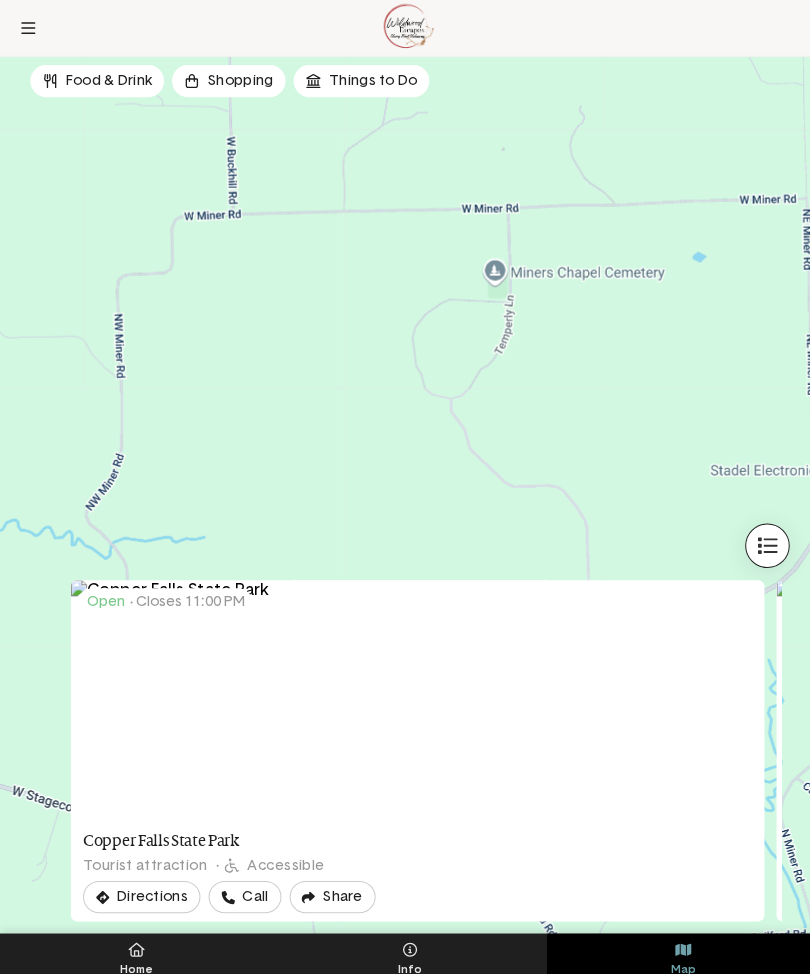 click 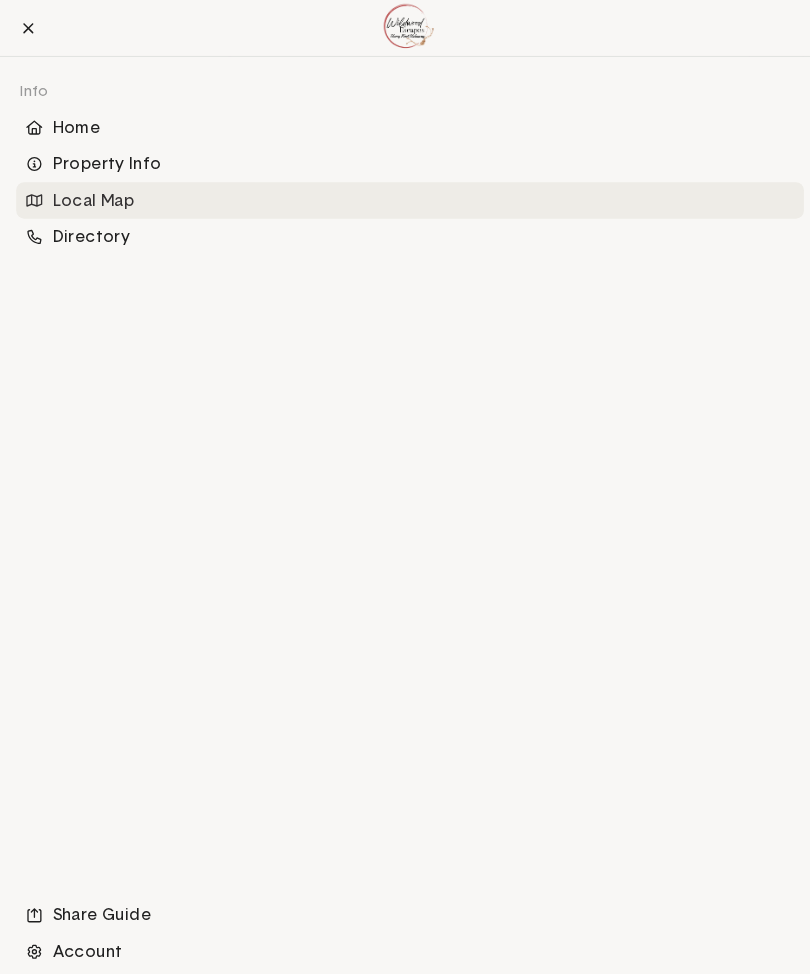 click on "Home" at bounding box center (419, 126) 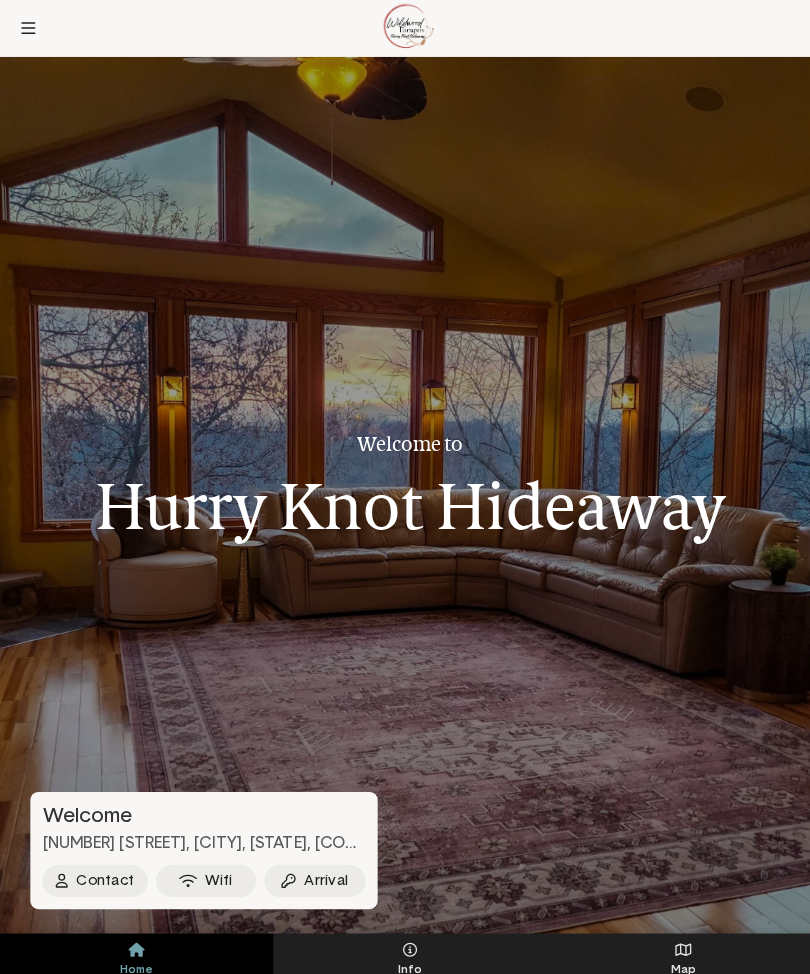 click on "Arrival" 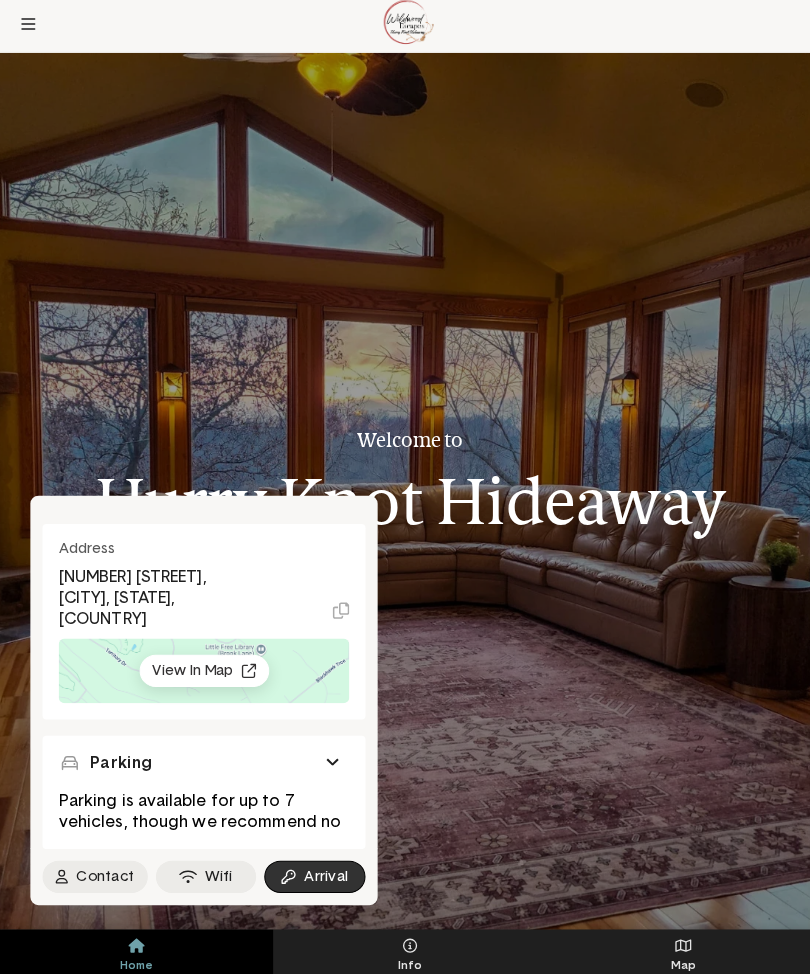 click on "Wifi" 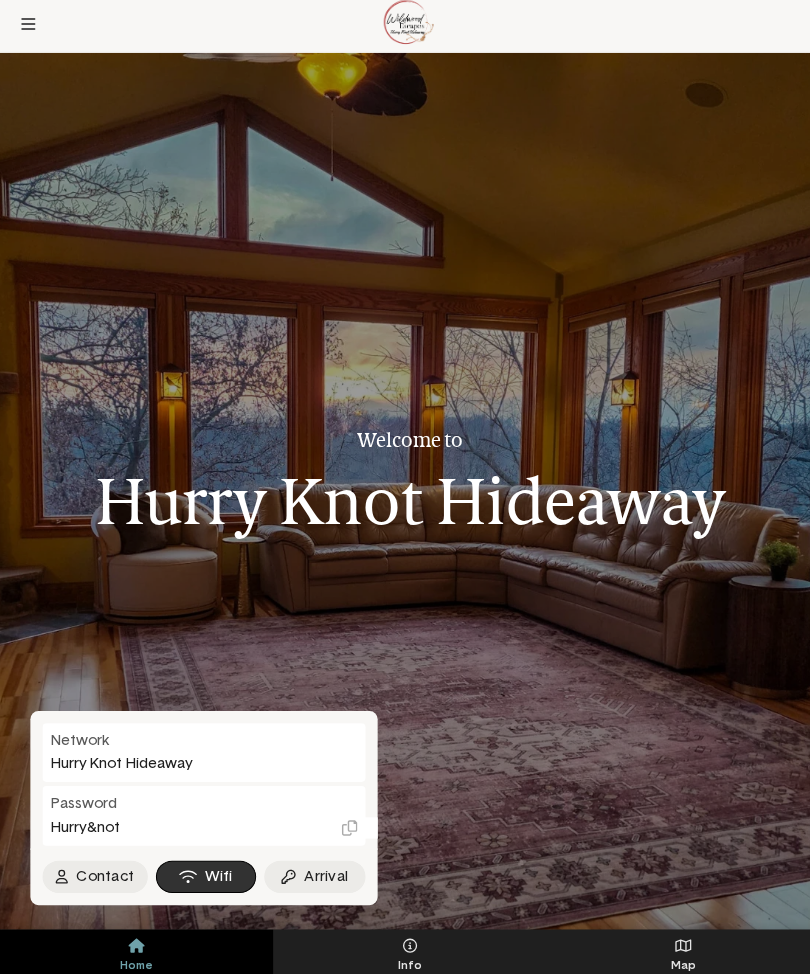 click on "Welcome to Hurry Knot Hideaway" 